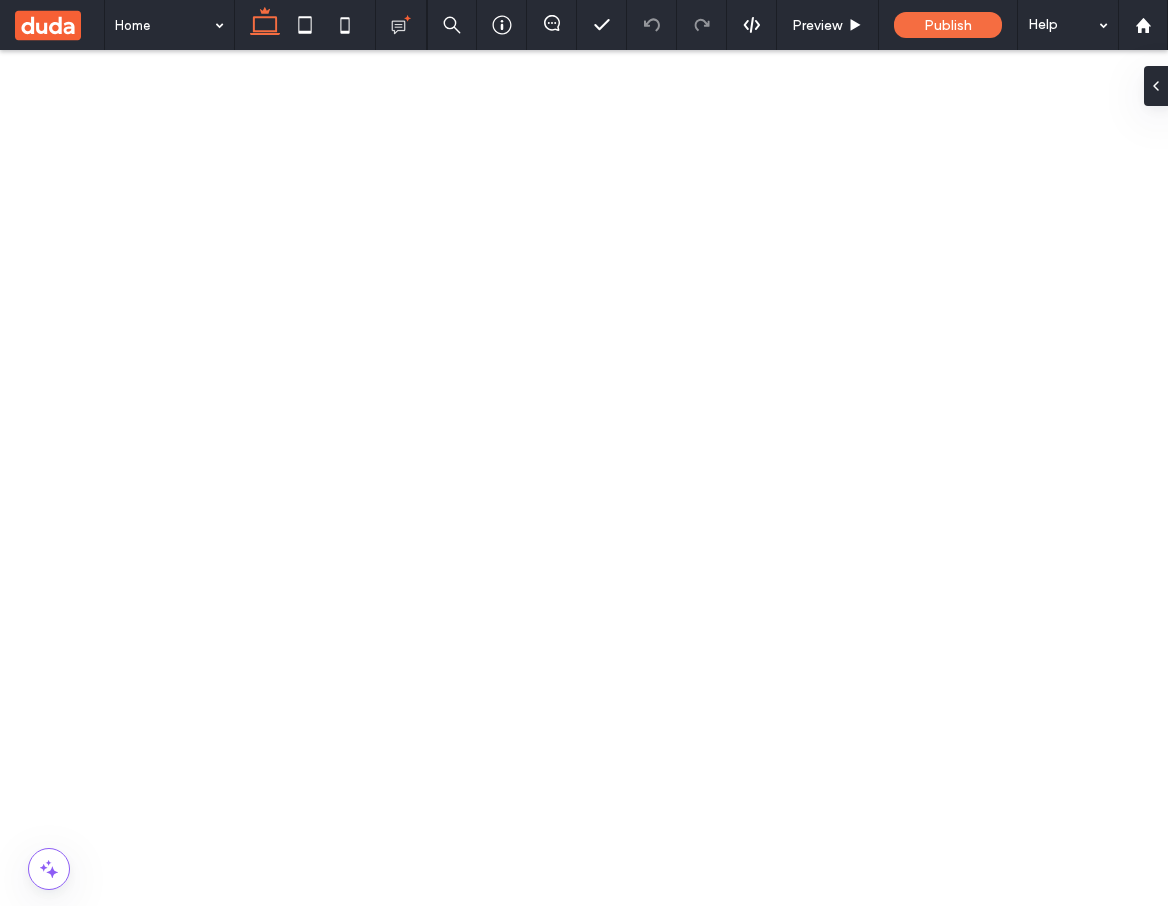 scroll, scrollTop: 0, scrollLeft: 0, axis: both 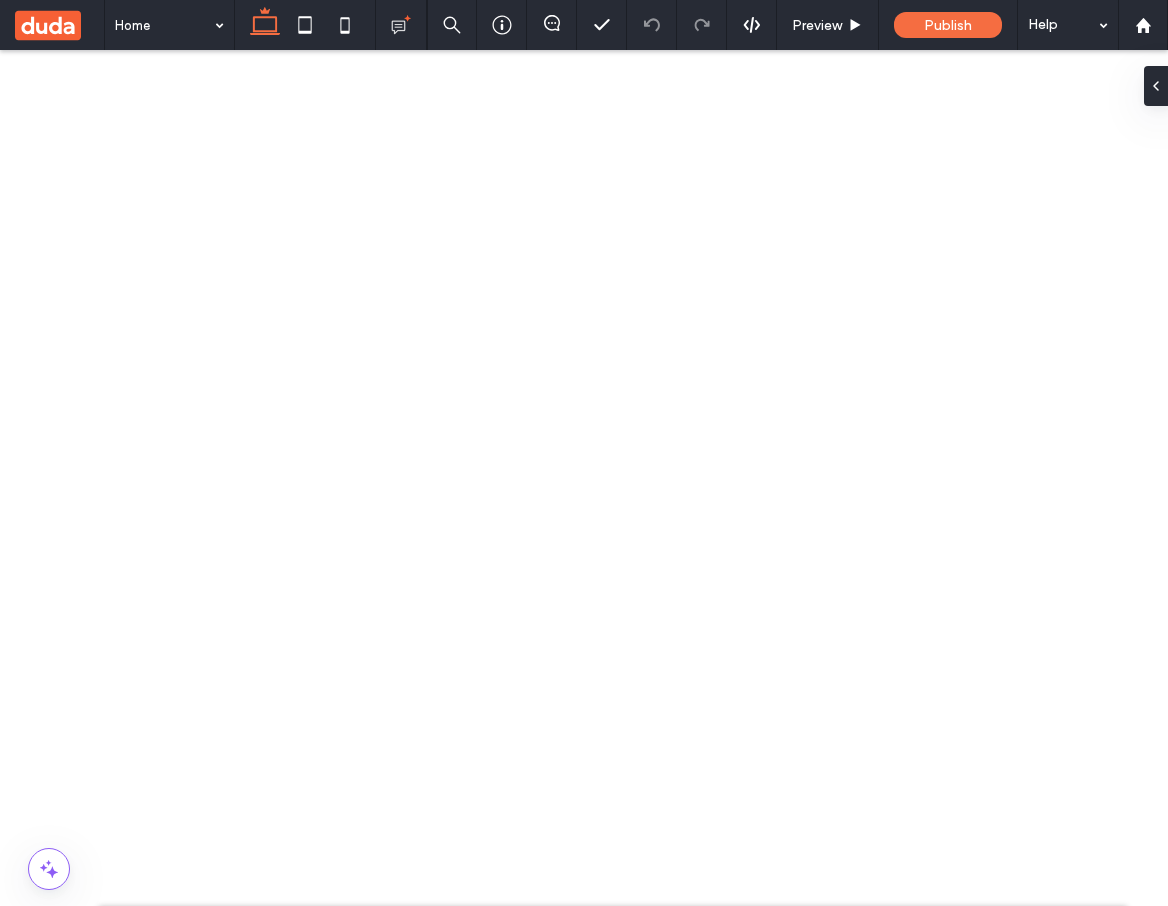 click on "Install" at bounding box center [505, 1424] 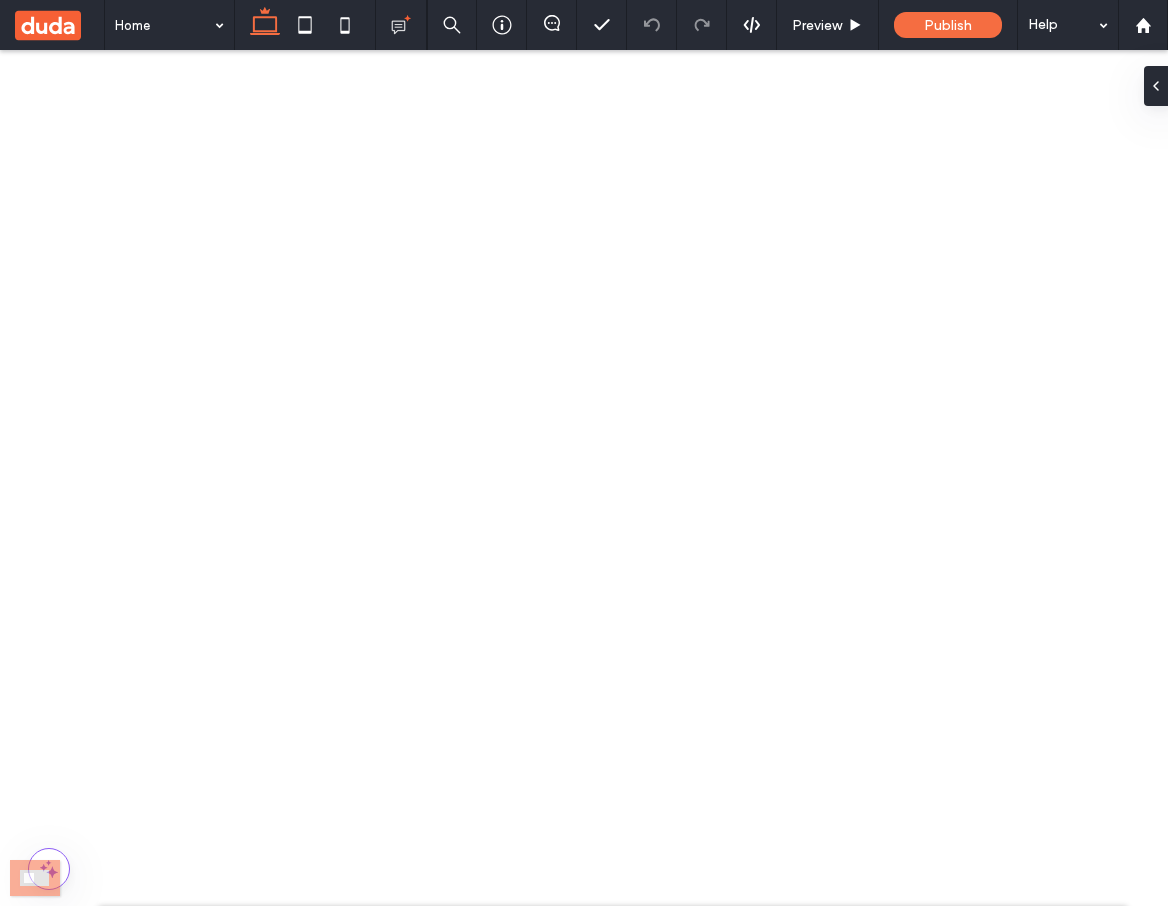 click on "Add app_name" at bounding box center [584, 453] 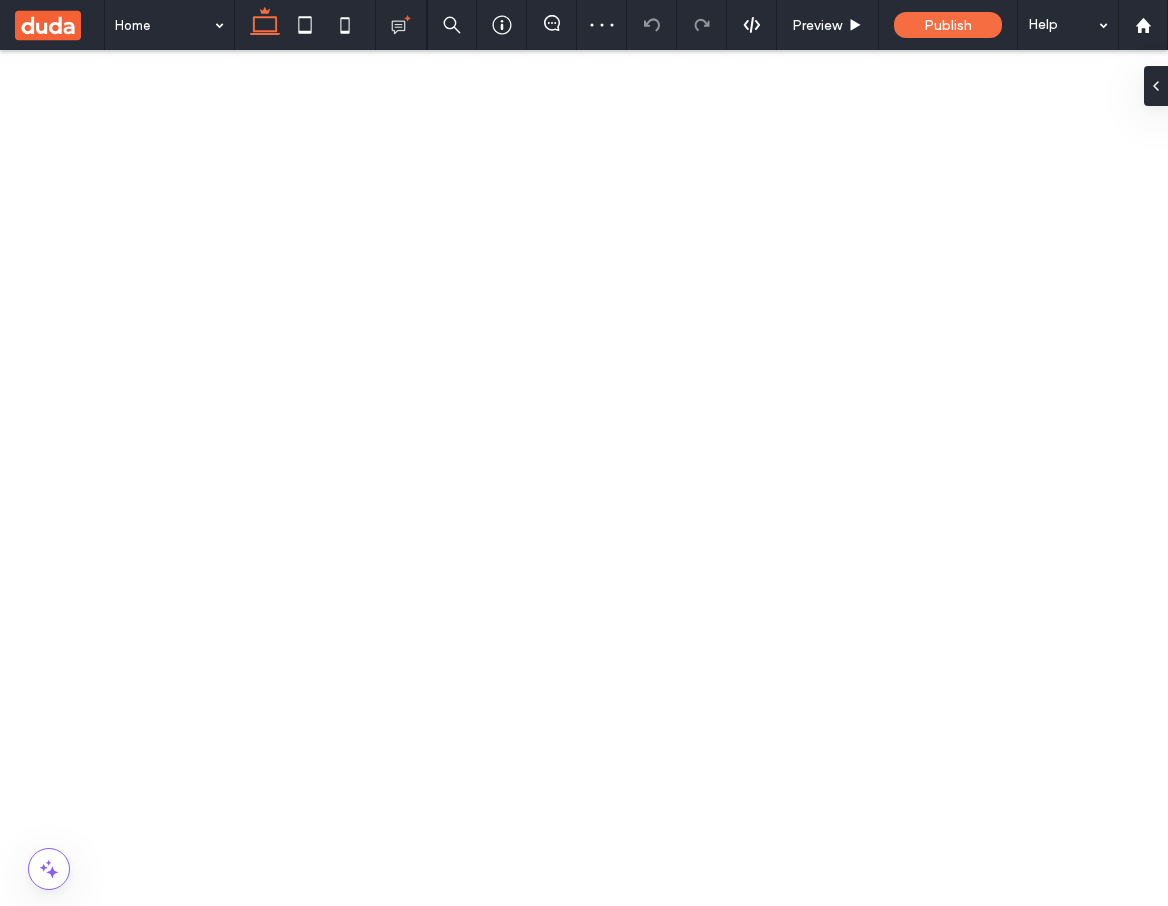 scroll, scrollTop: 0, scrollLeft: 0, axis: both 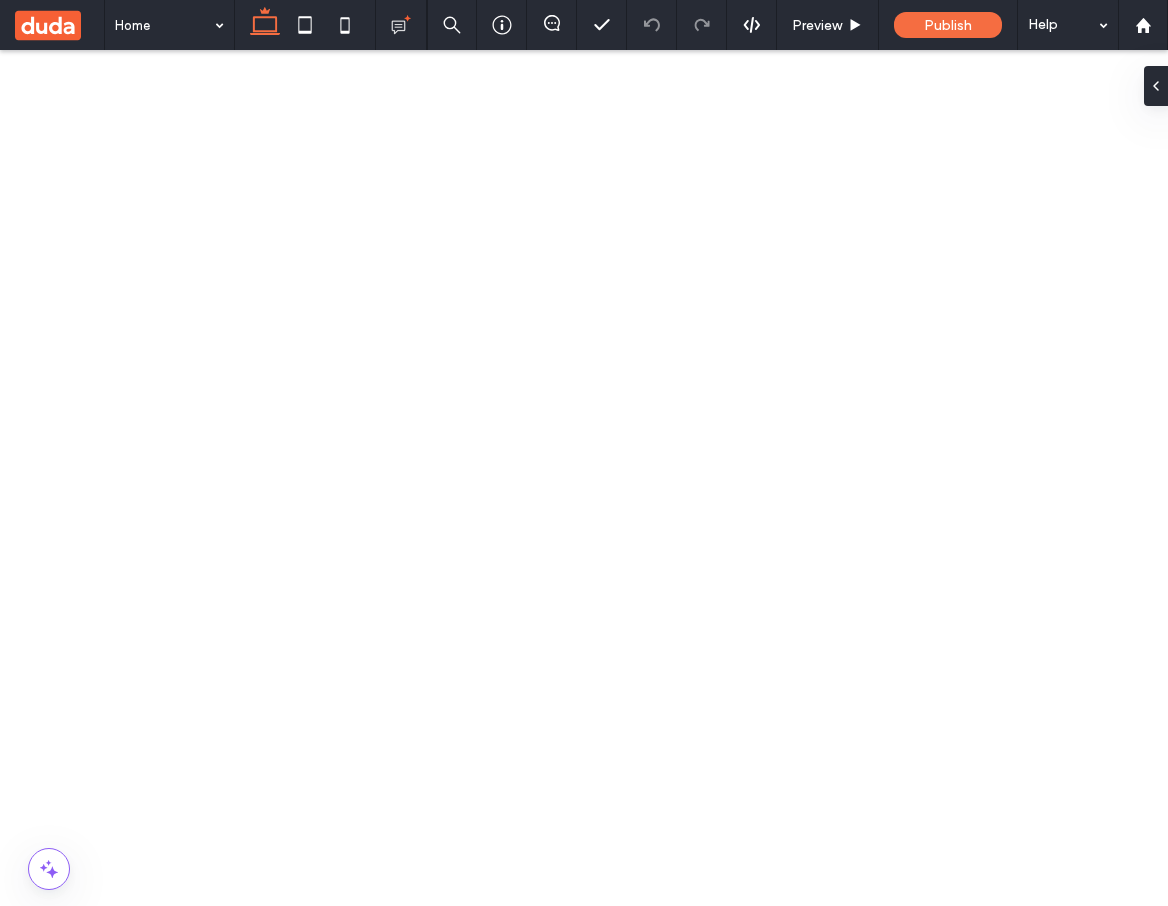 click on "App Store" at bounding box center (49, 1528) 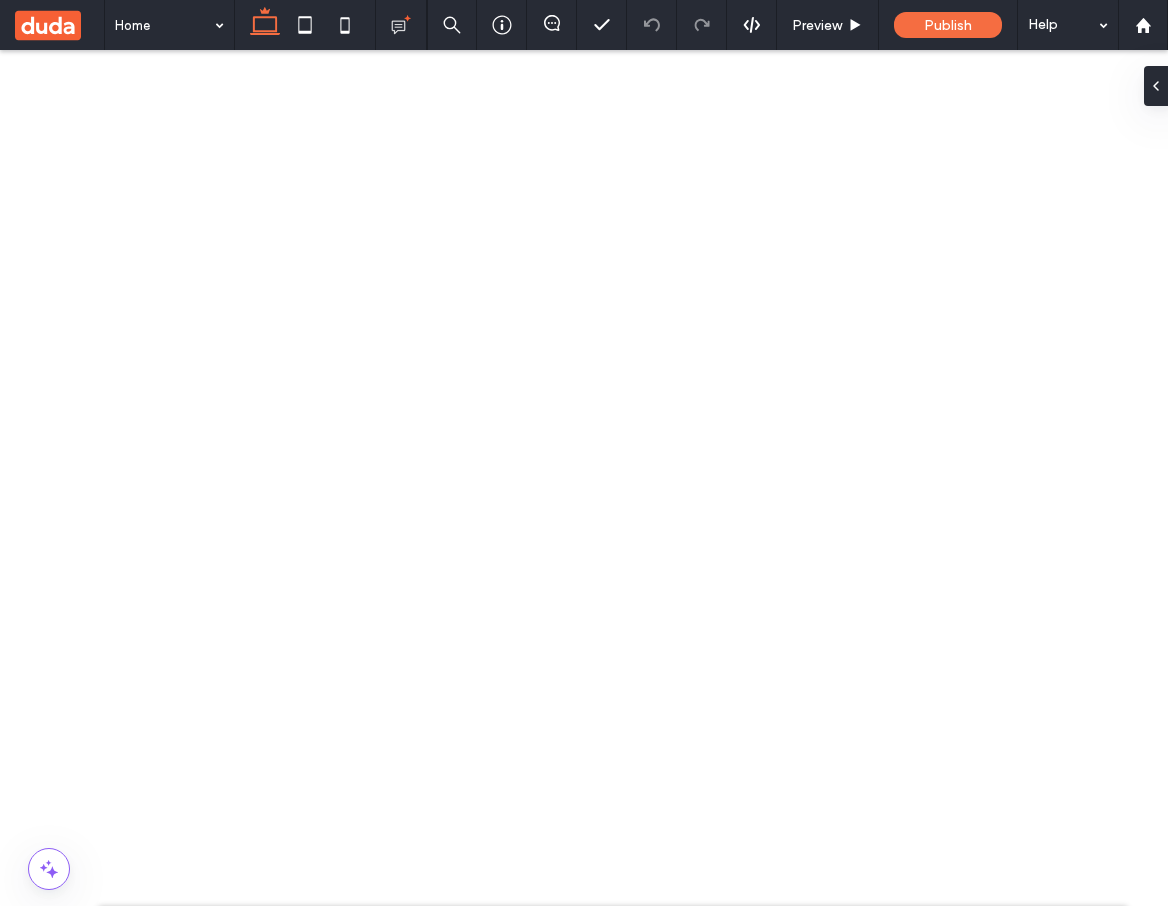 click on "Install" at bounding box center [505, 1424] 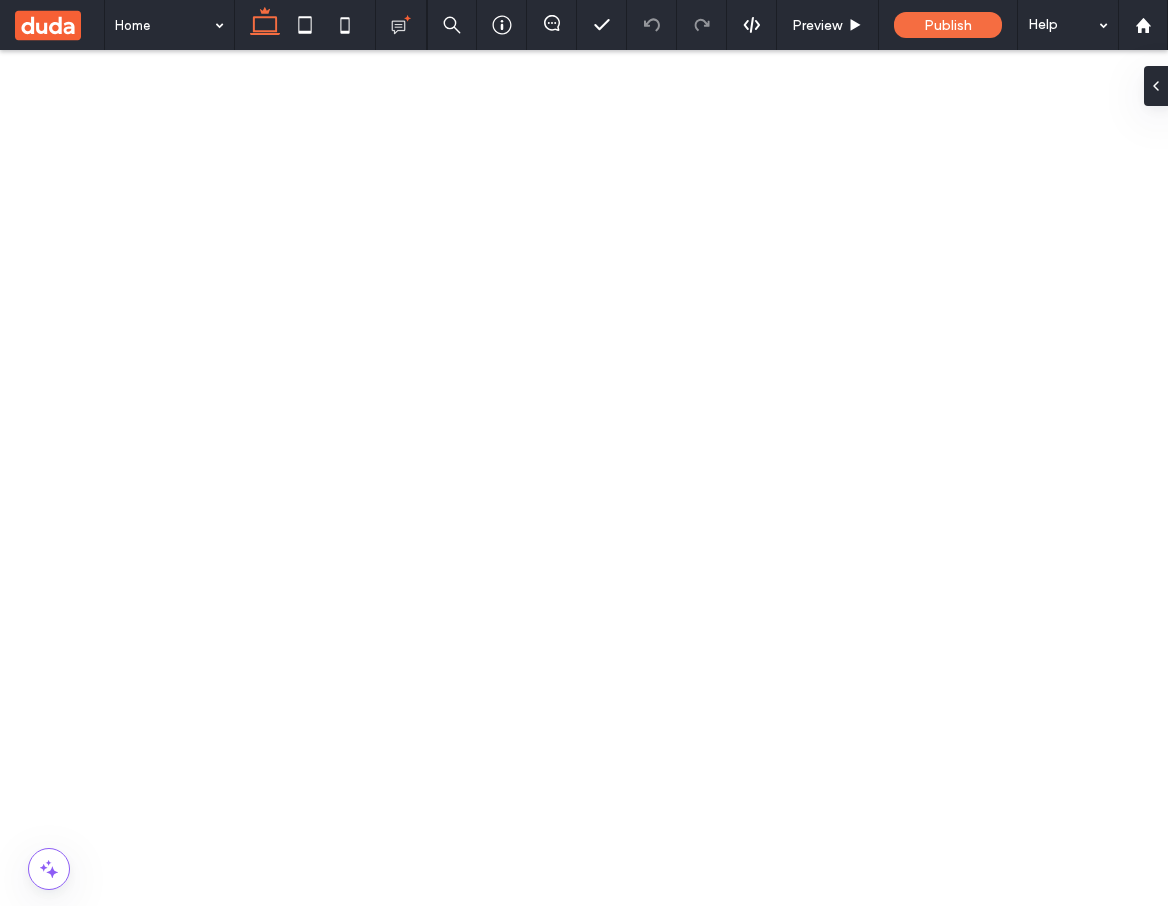 scroll, scrollTop: 0, scrollLeft: 0, axis: both 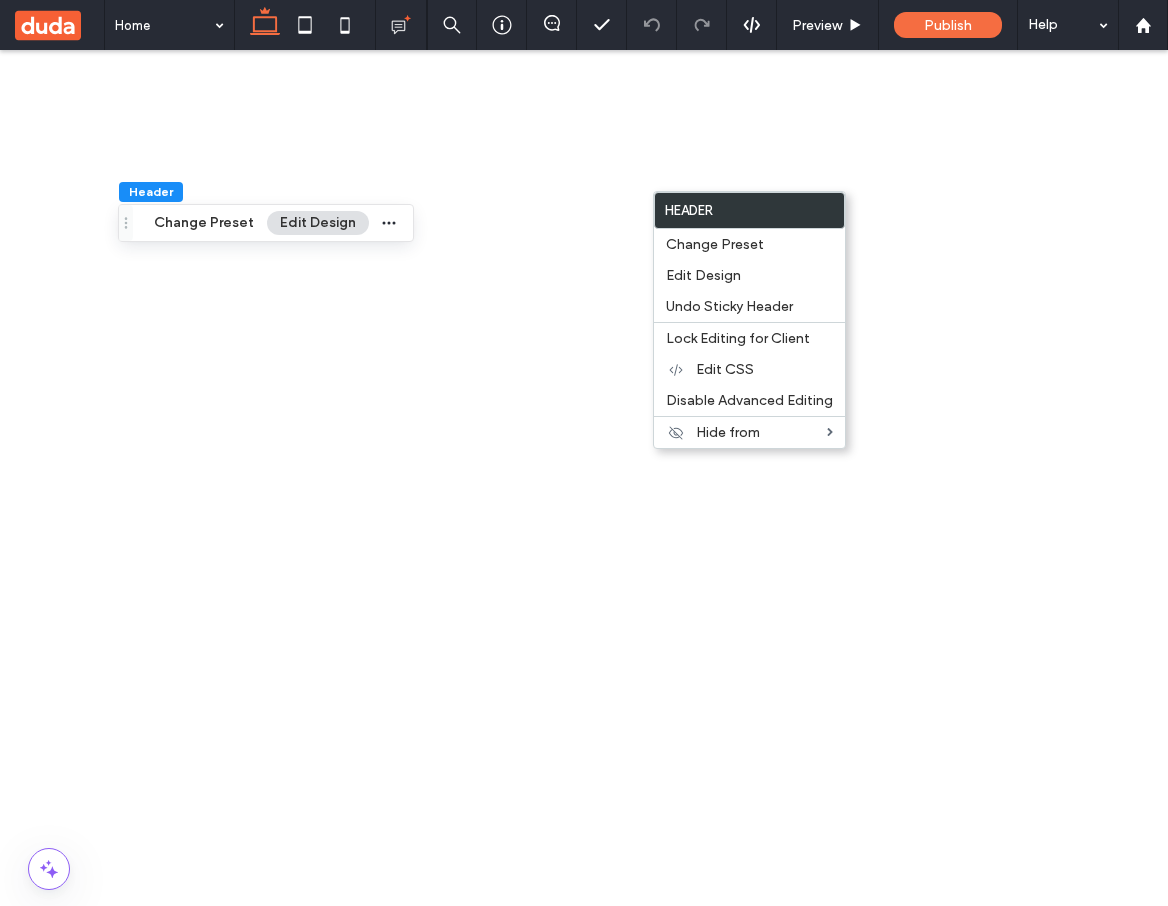 click at bounding box center (49, 1687) 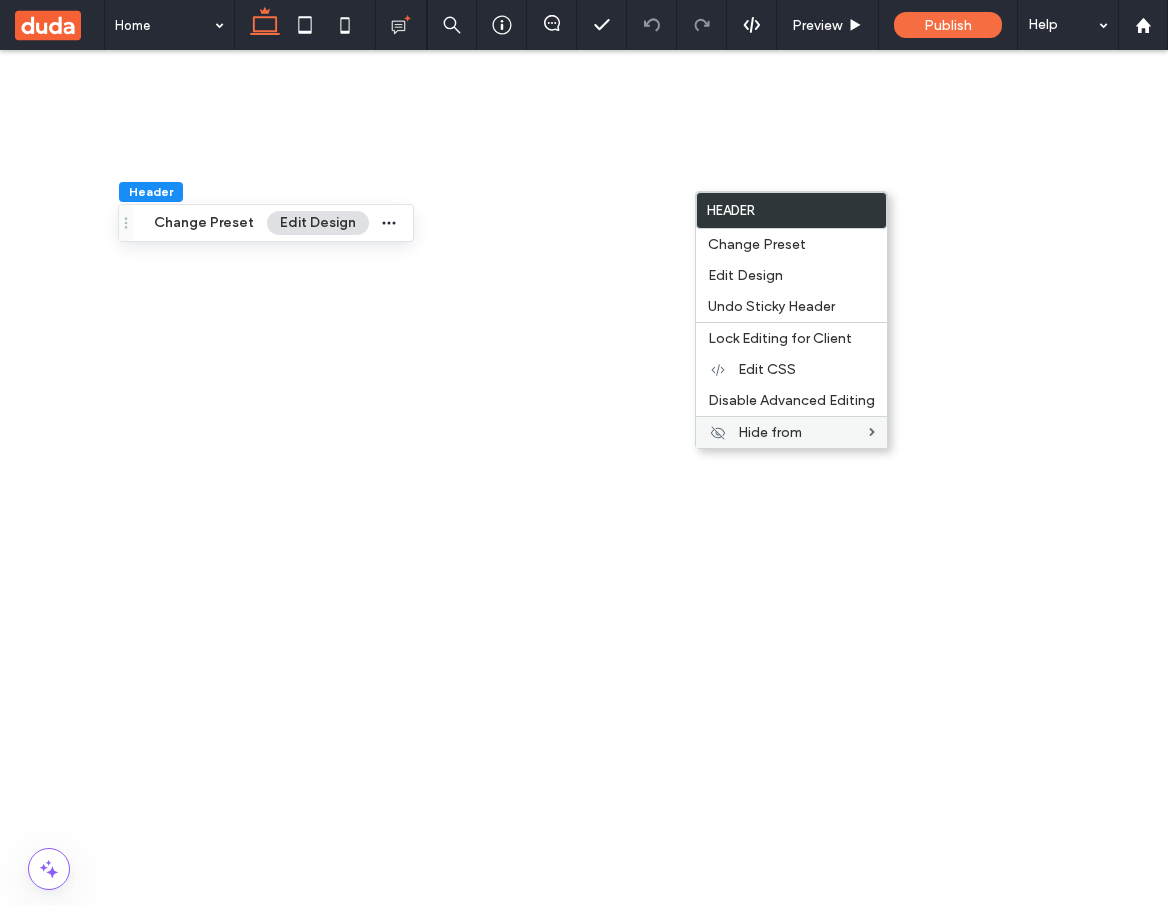 scroll, scrollTop: 0, scrollLeft: 0, axis: both 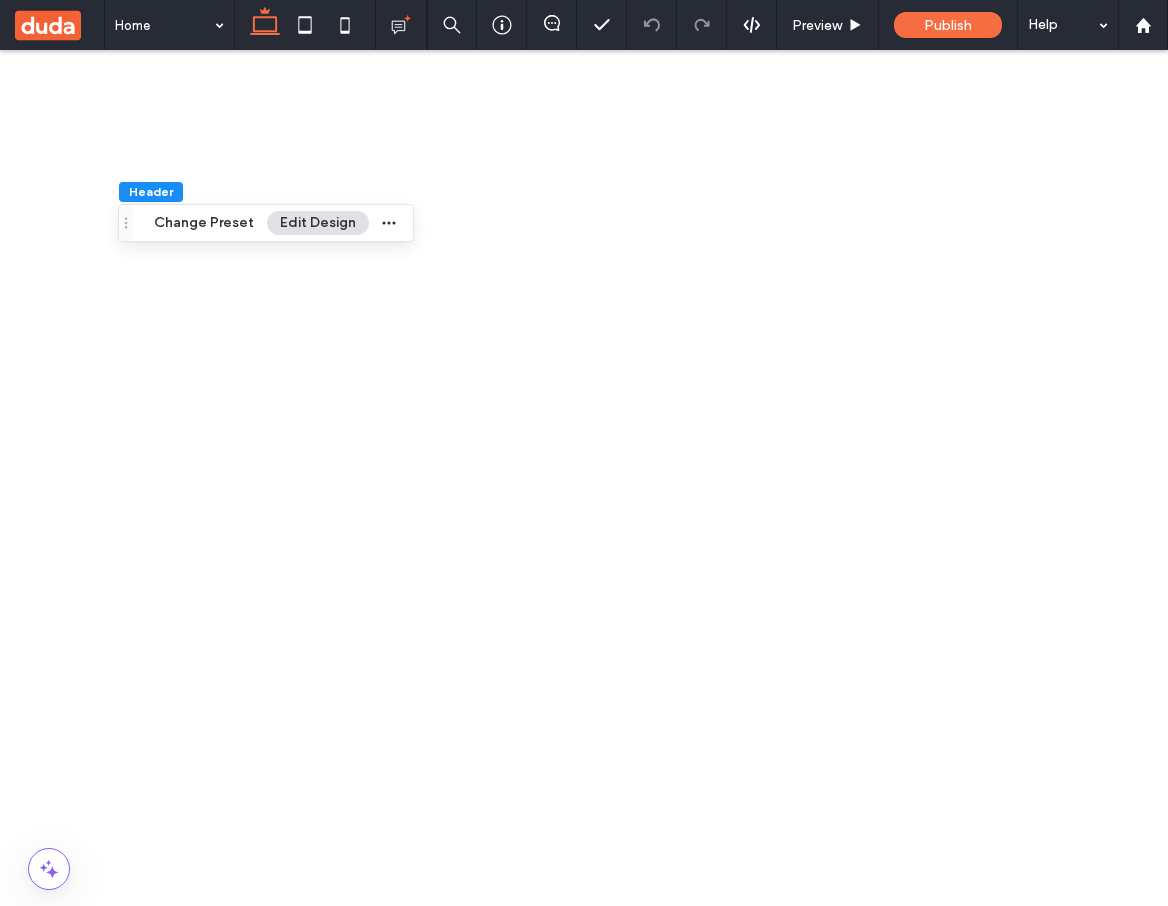click on "Layers" at bounding box center [49, 952] 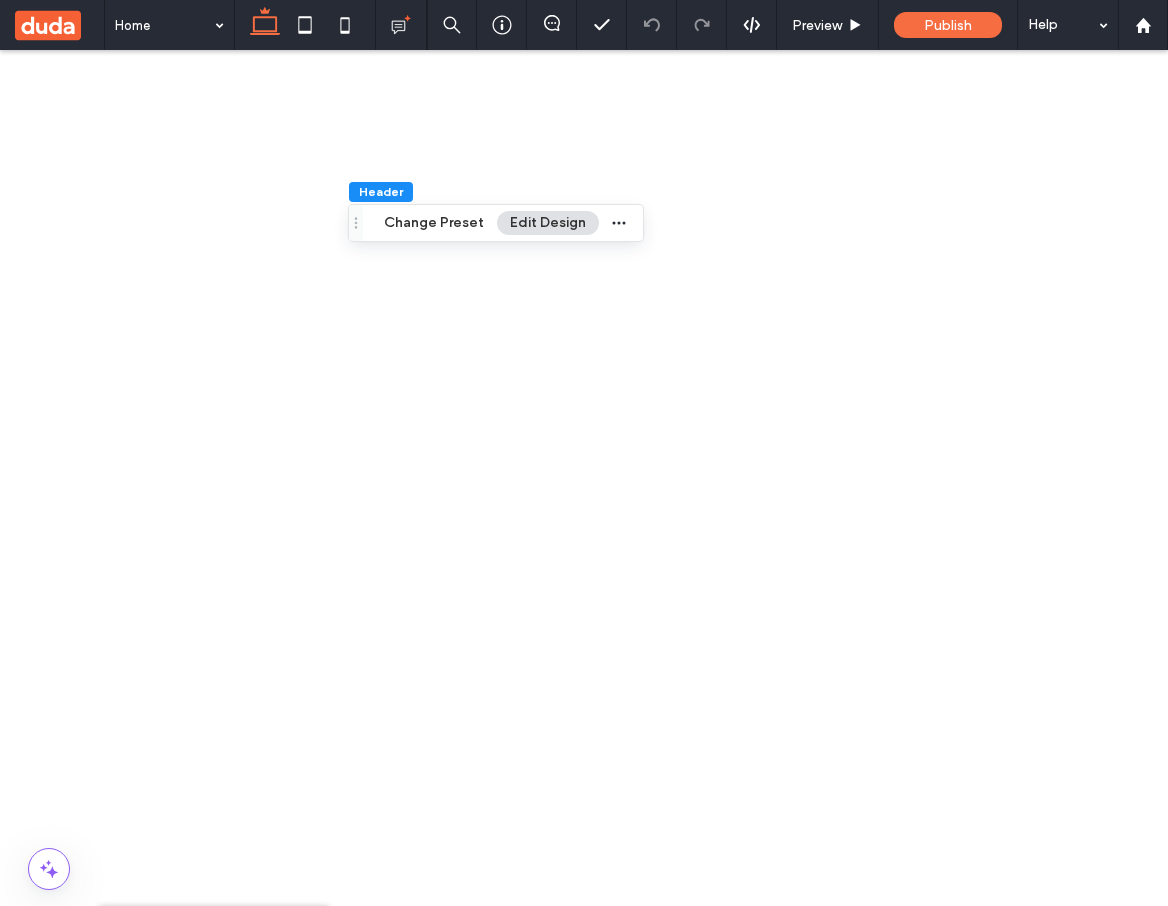 scroll, scrollTop: 1257, scrollLeft: 0, axis: vertical 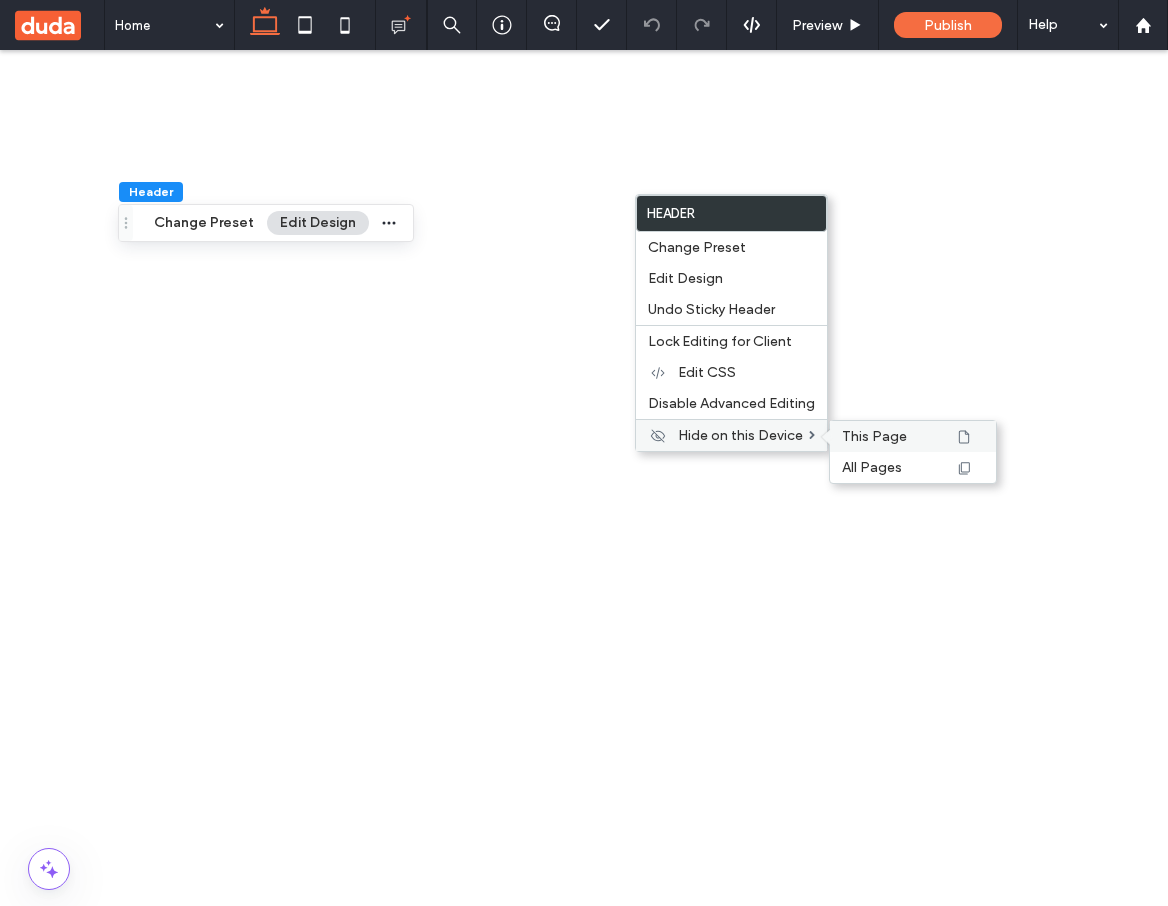 click on "This Page" at bounding box center [913, 436] 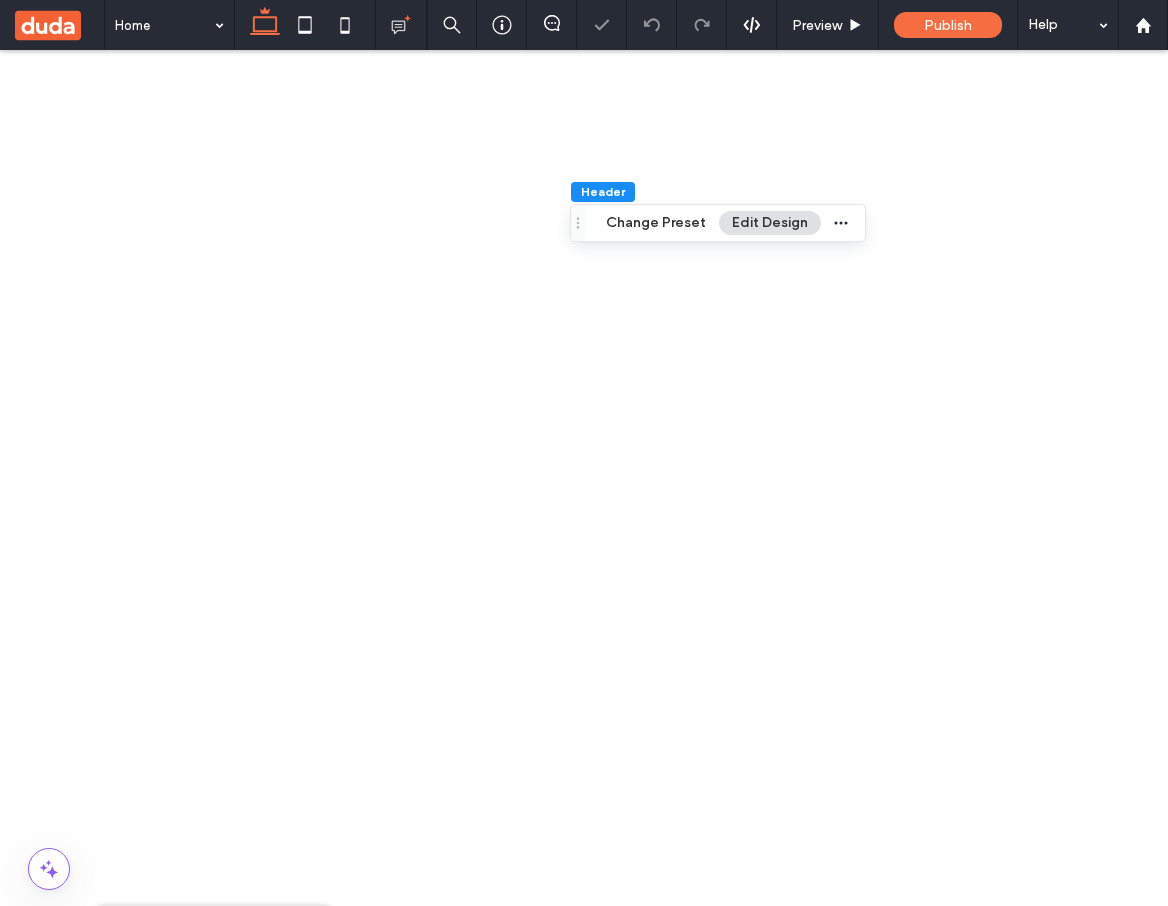 scroll, scrollTop: 138, scrollLeft: 0, axis: vertical 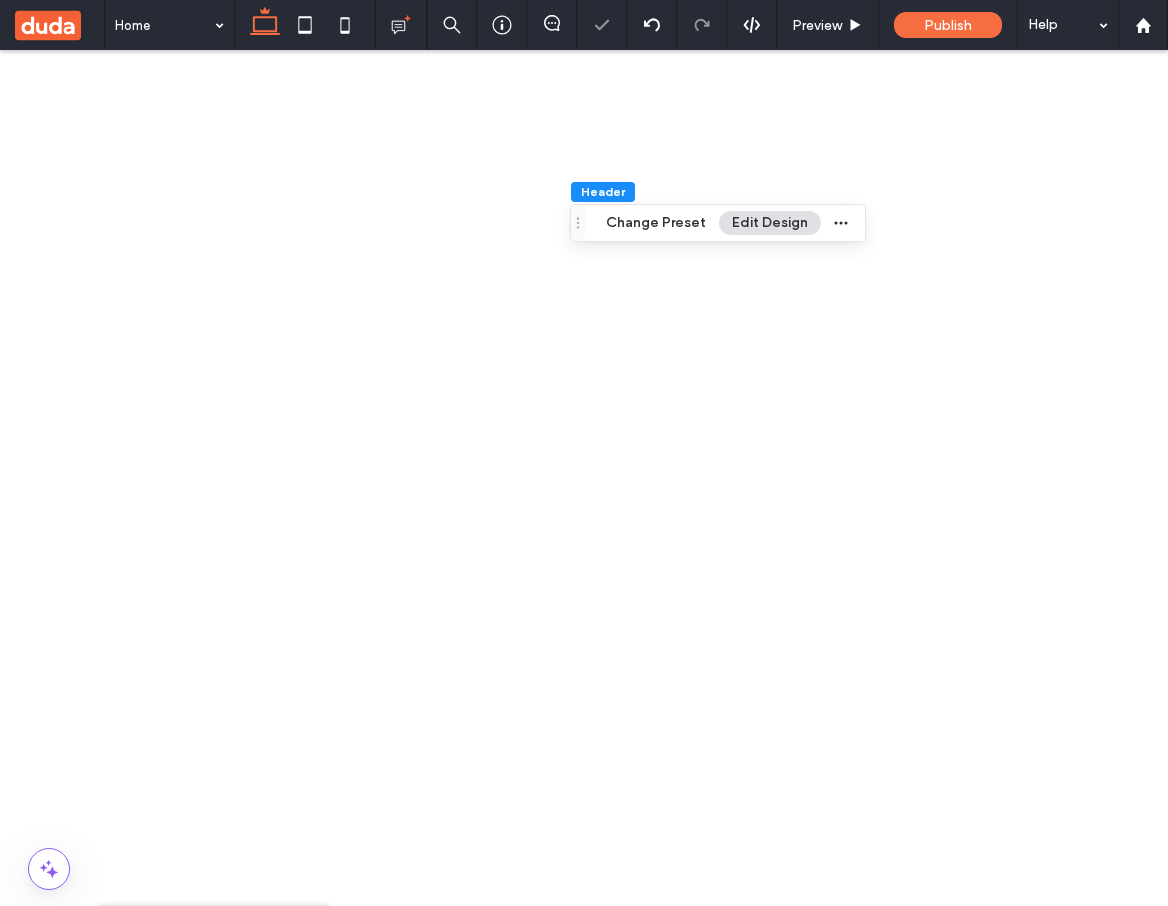 click on "Footer" at bounding box center [201, 1304] 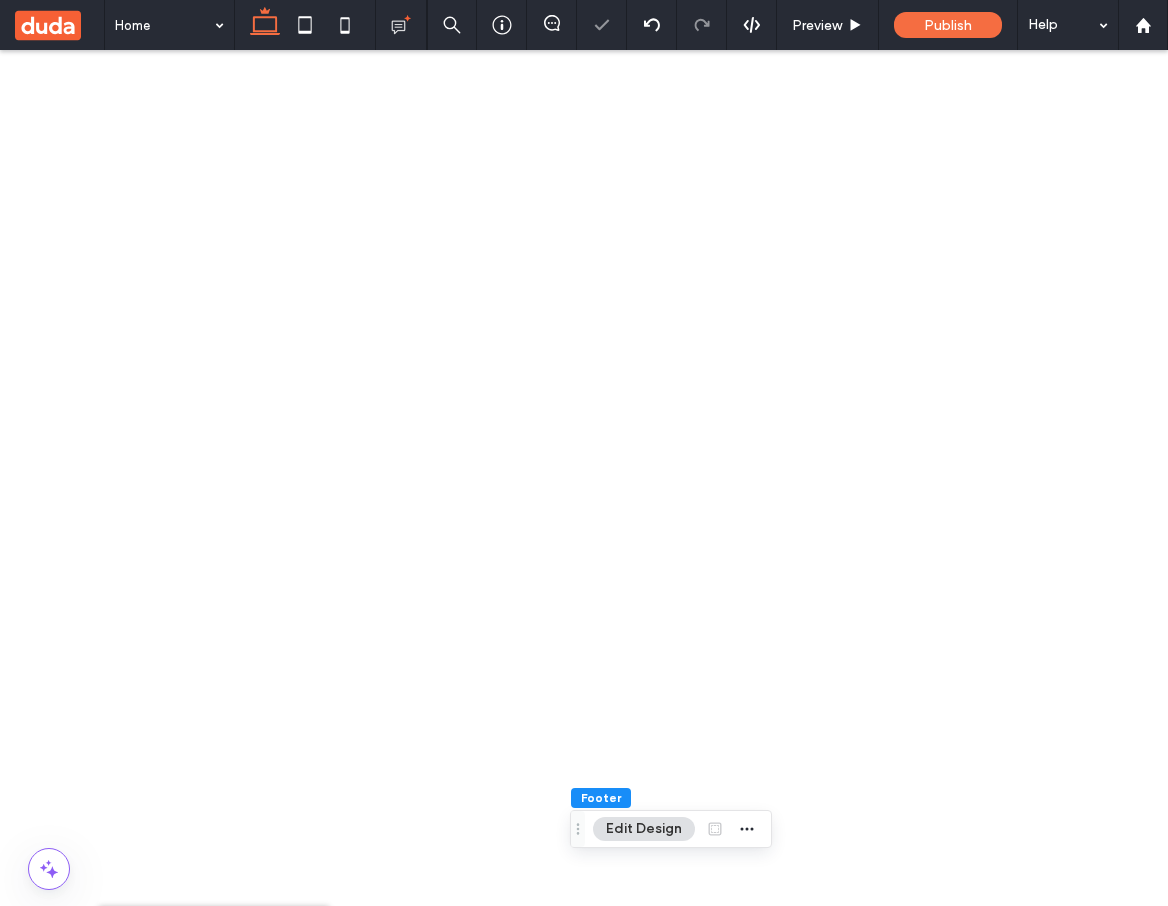 scroll, scrollTop: 0, scrollLeft: 20, axis: horizontal 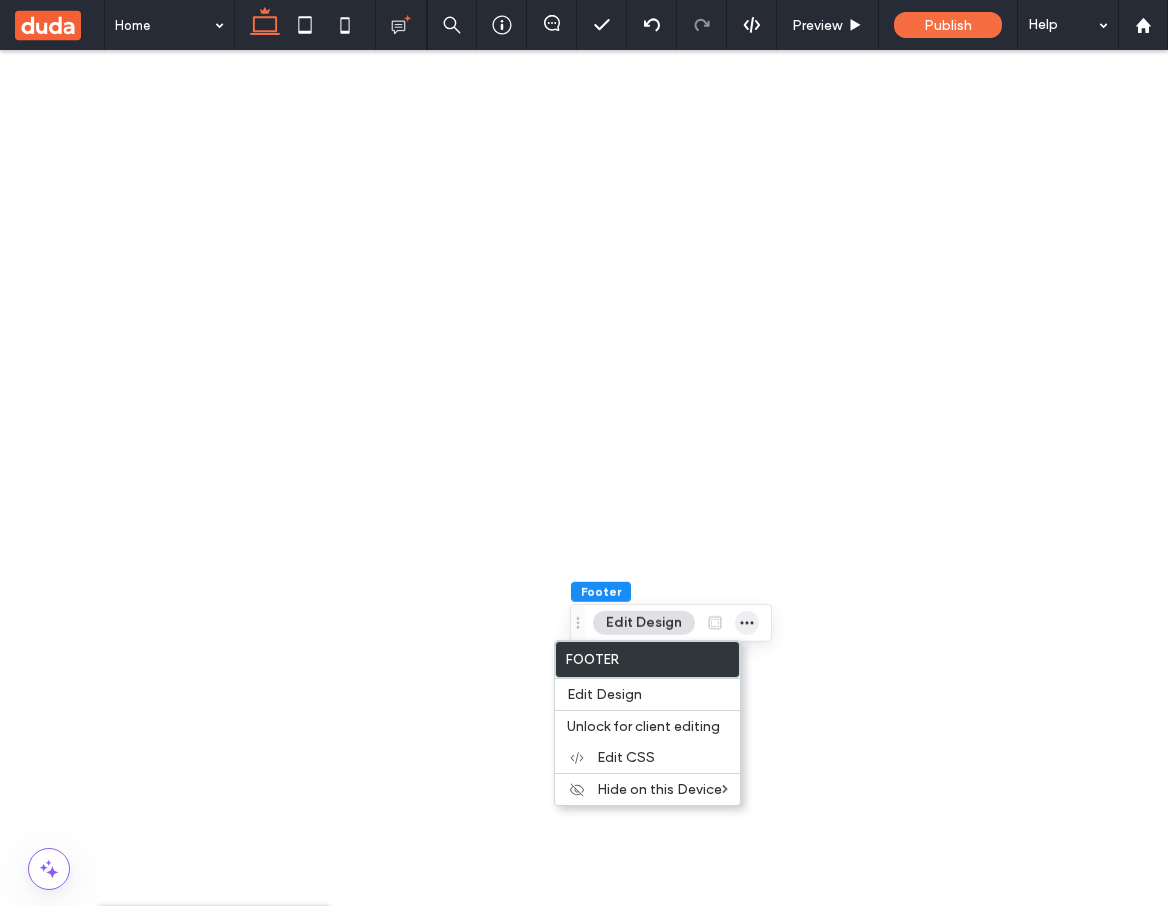 click at bounding box center [747, 623] 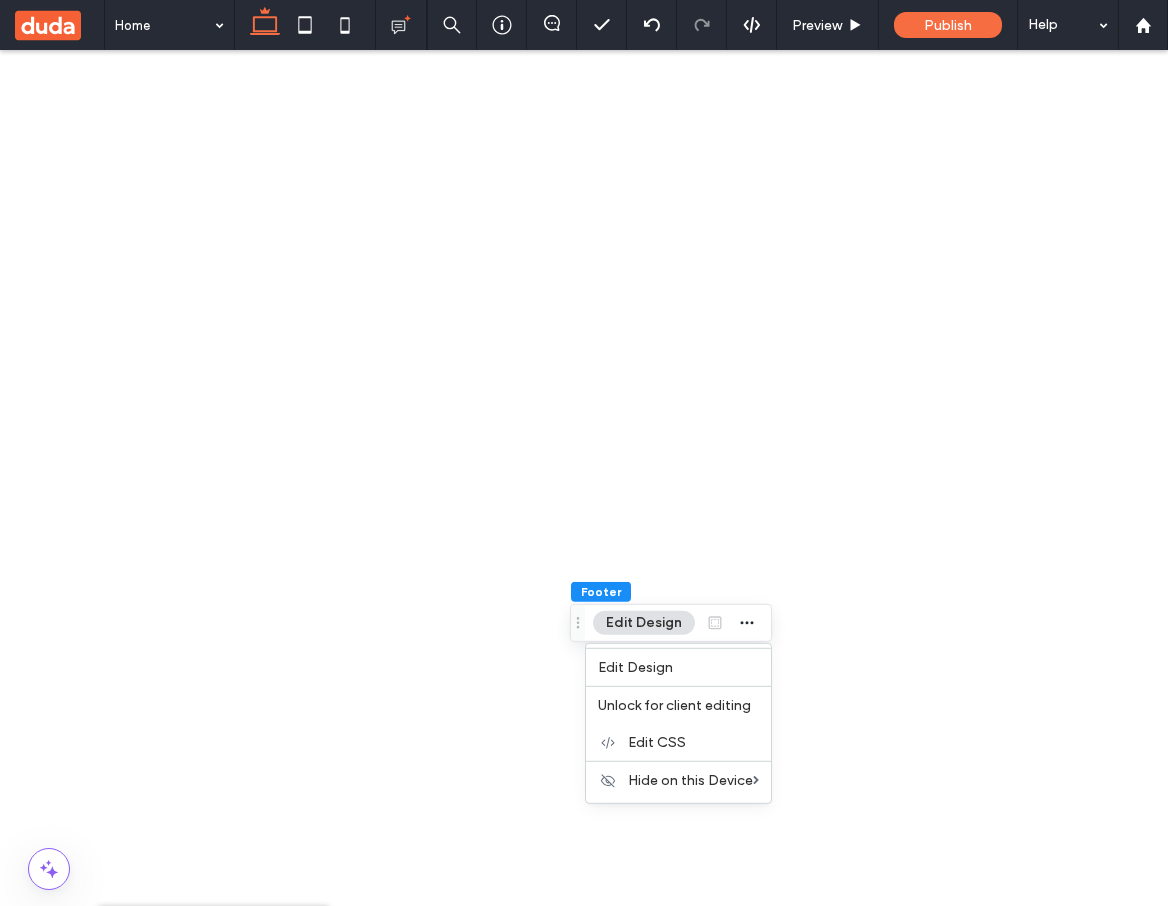 scroll, scrollTop: 0, scrollLeft: 417, axis: horizontal 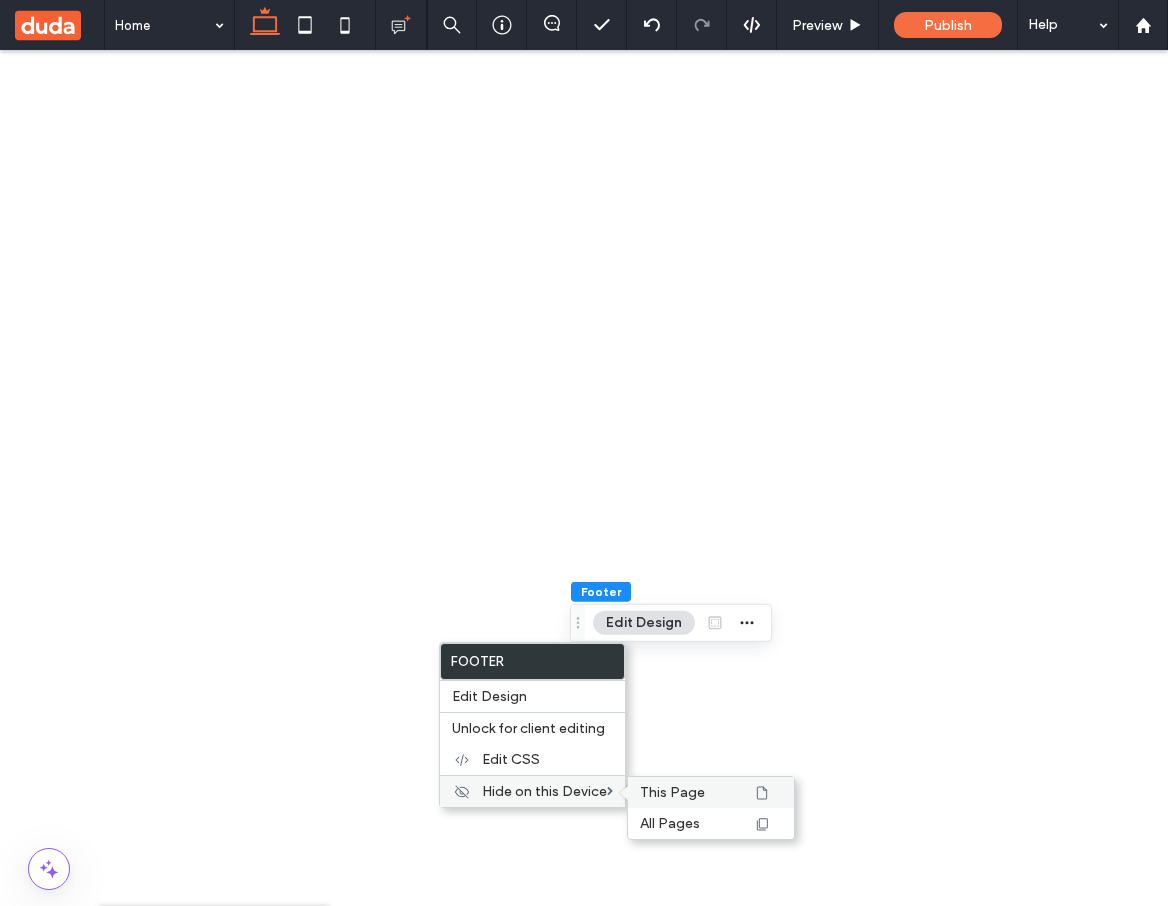 click on "This Page" at bounding box center [672, 792] 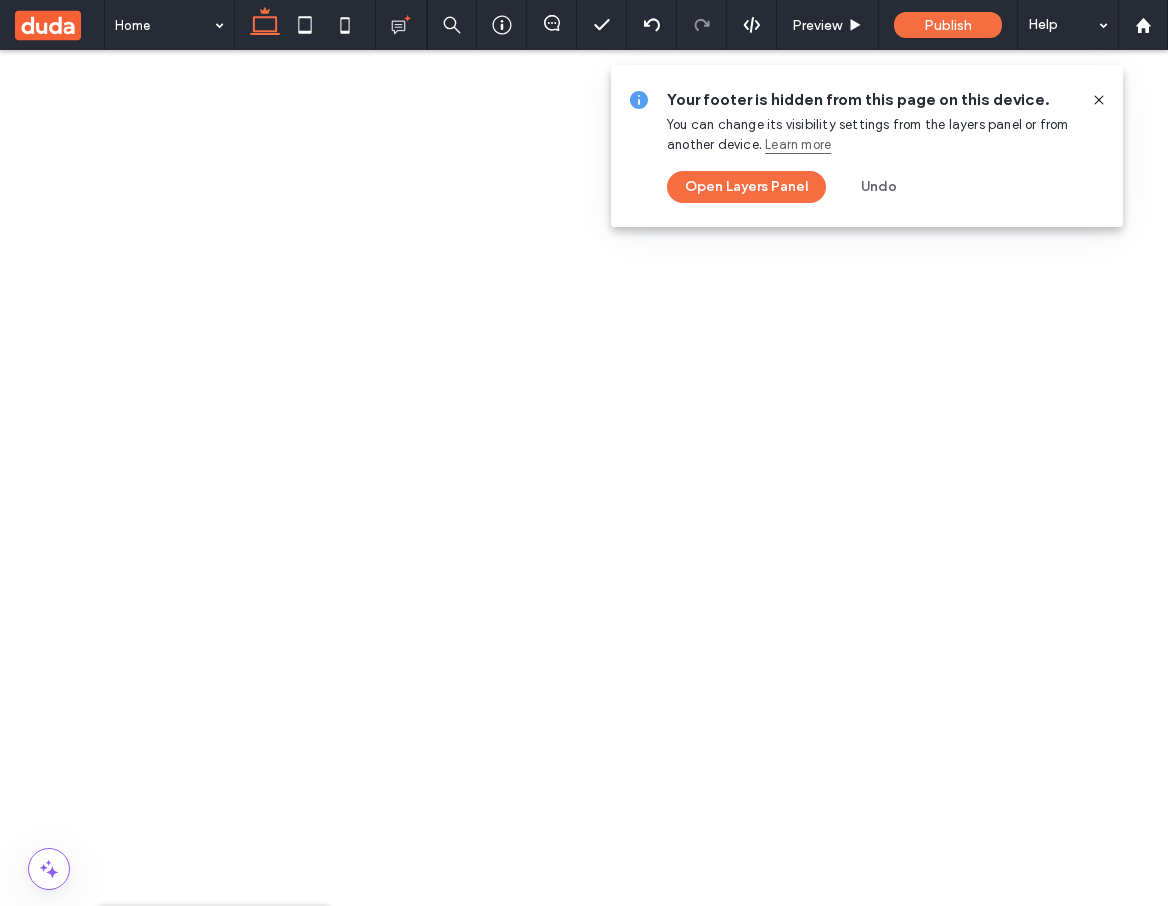 scroll, scrollTop: 168, scrollLeft: 0, axis: vertical 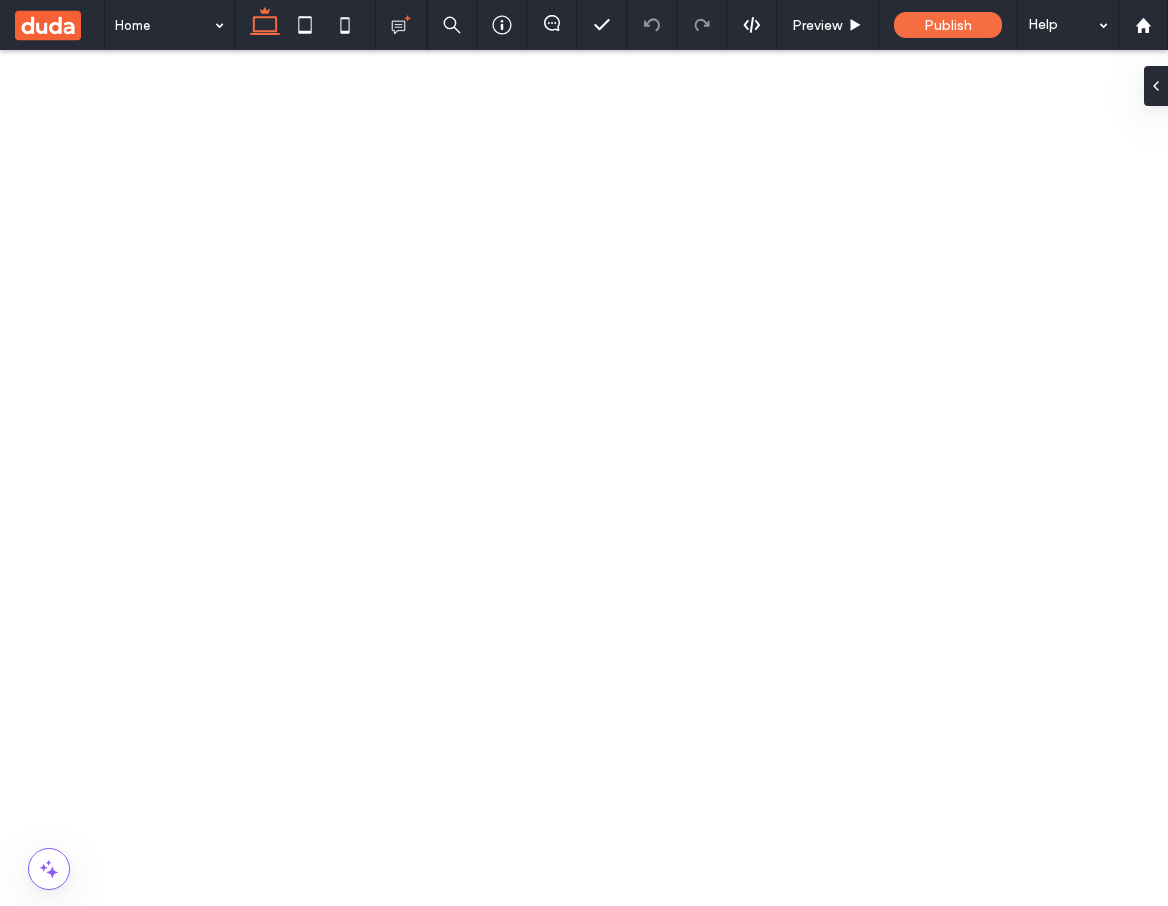 click 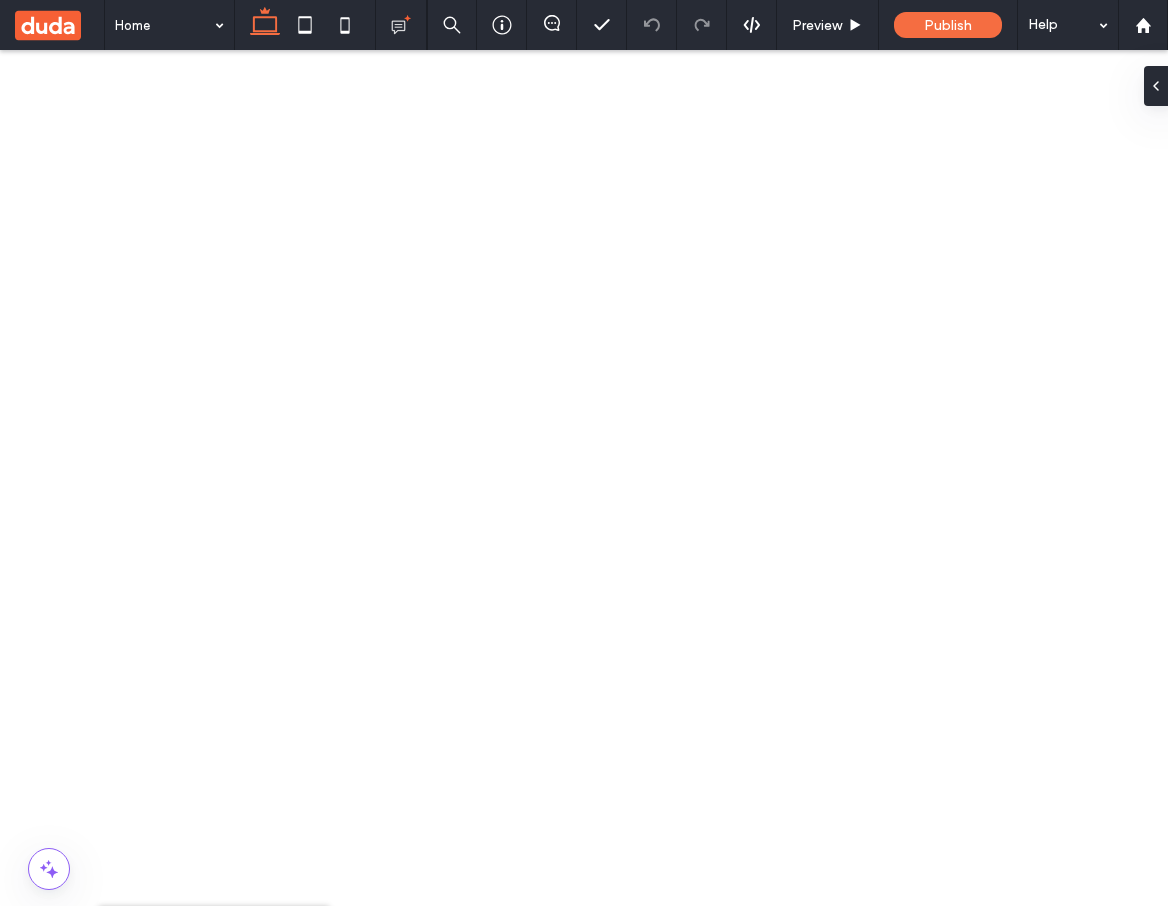 click 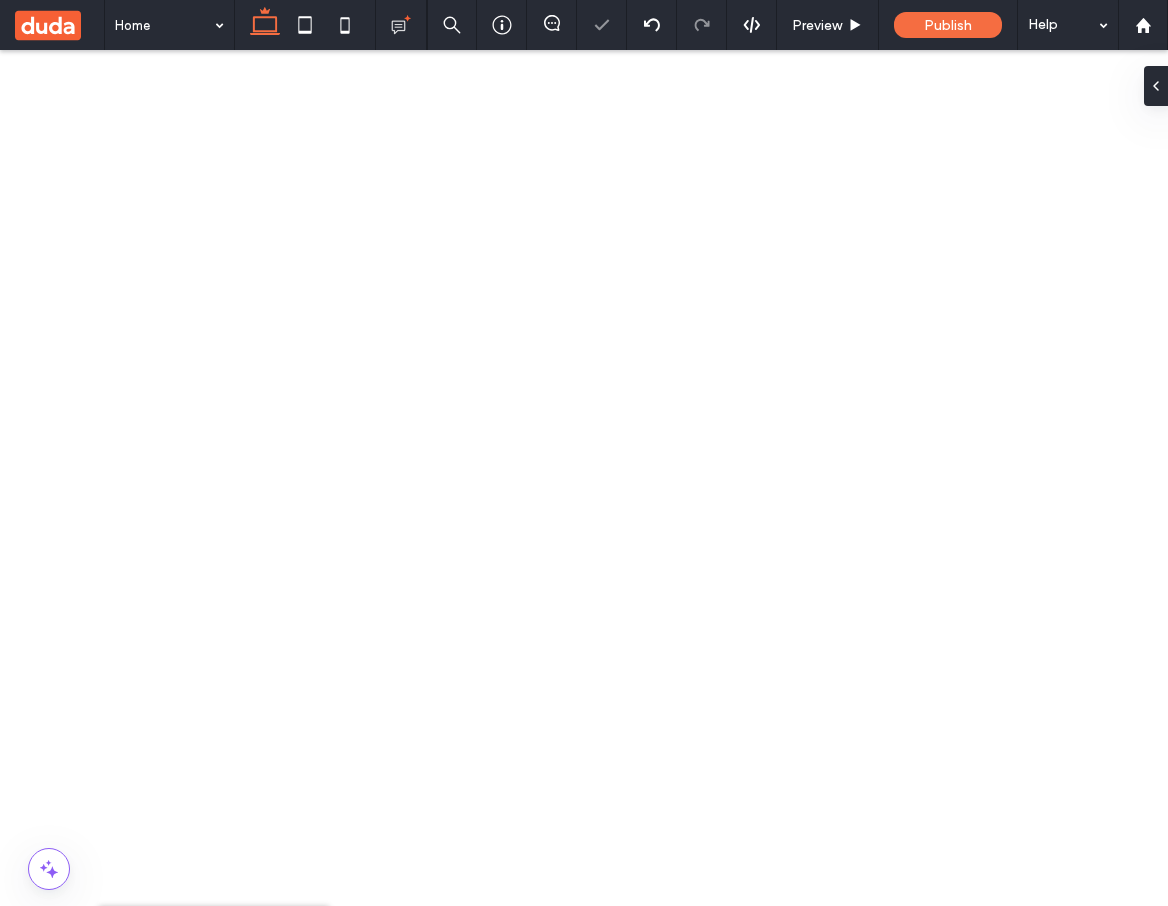 click 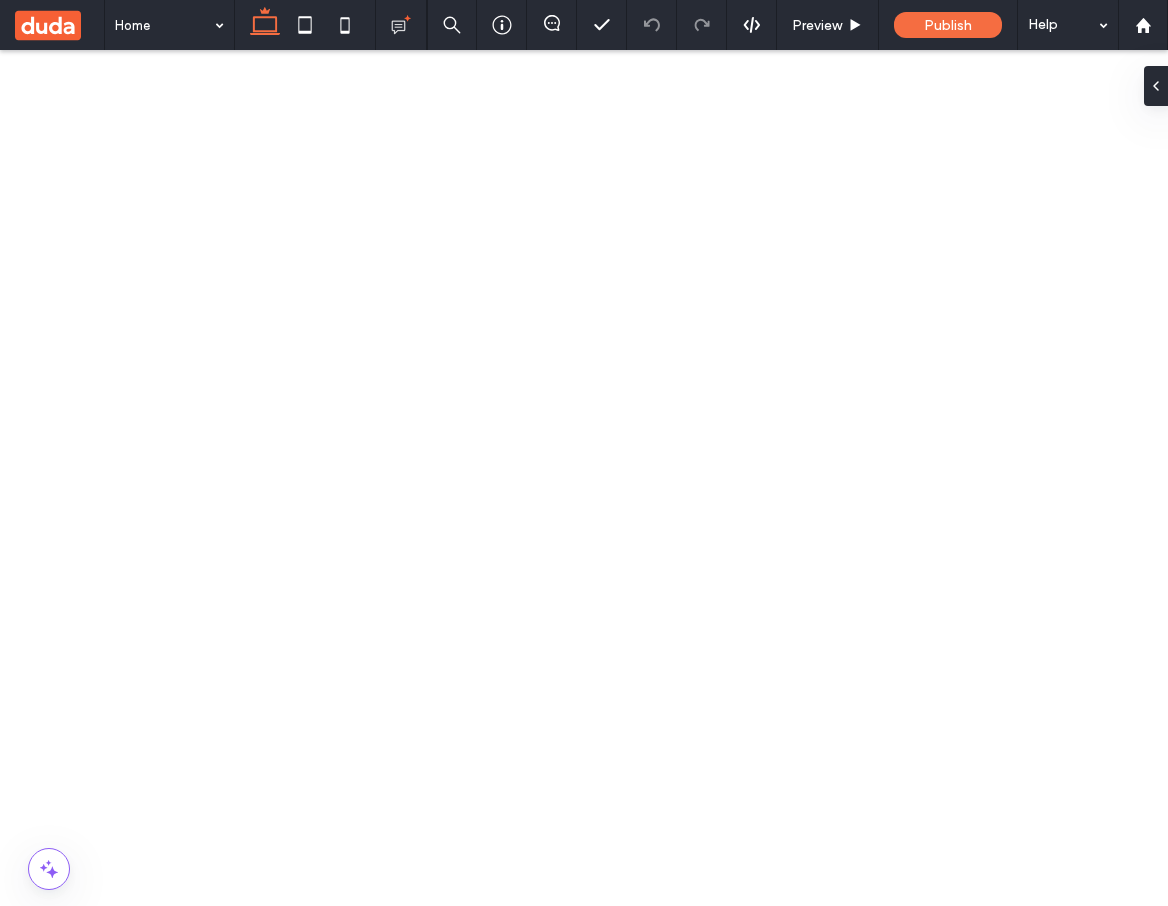 scroll, scrollTop: 0, scrollLeft: 0, axis: both 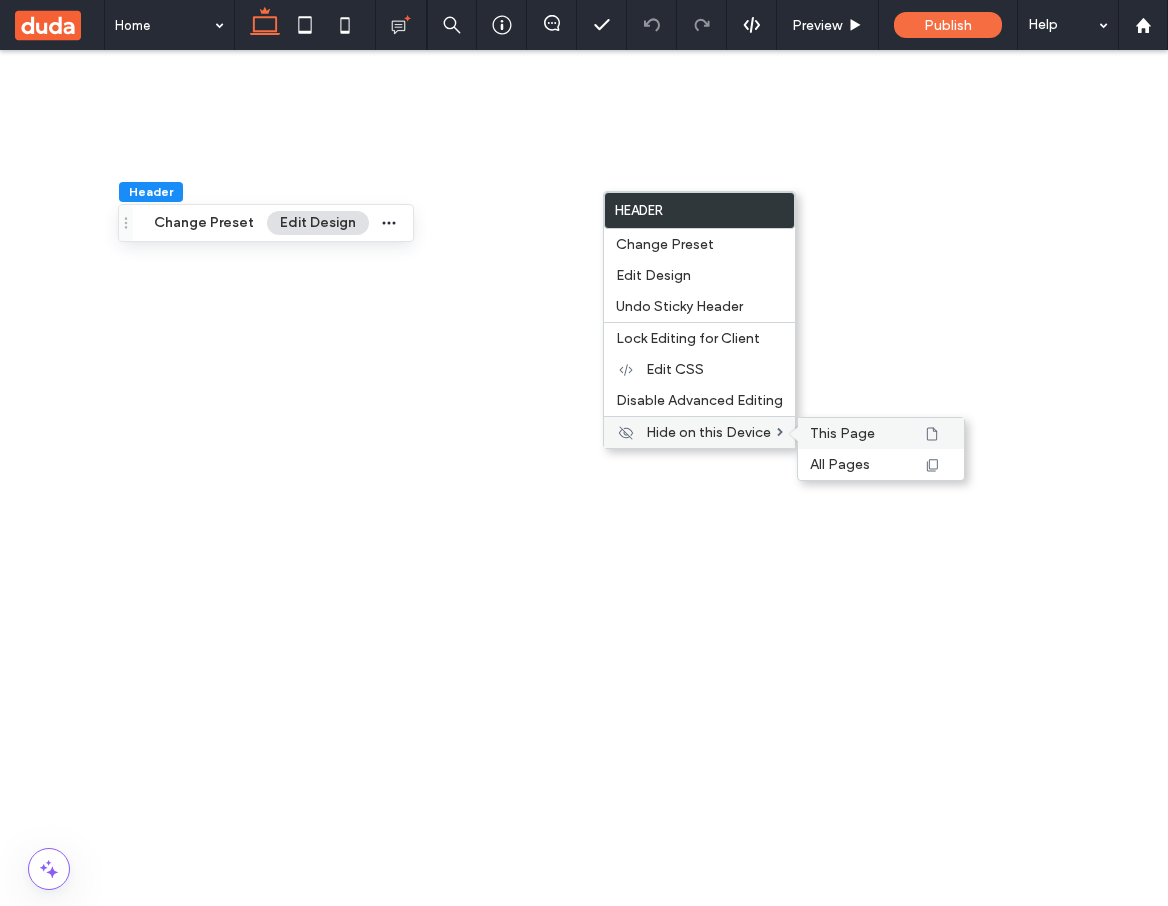 click on "This Page" at bounding box center [881, 433] 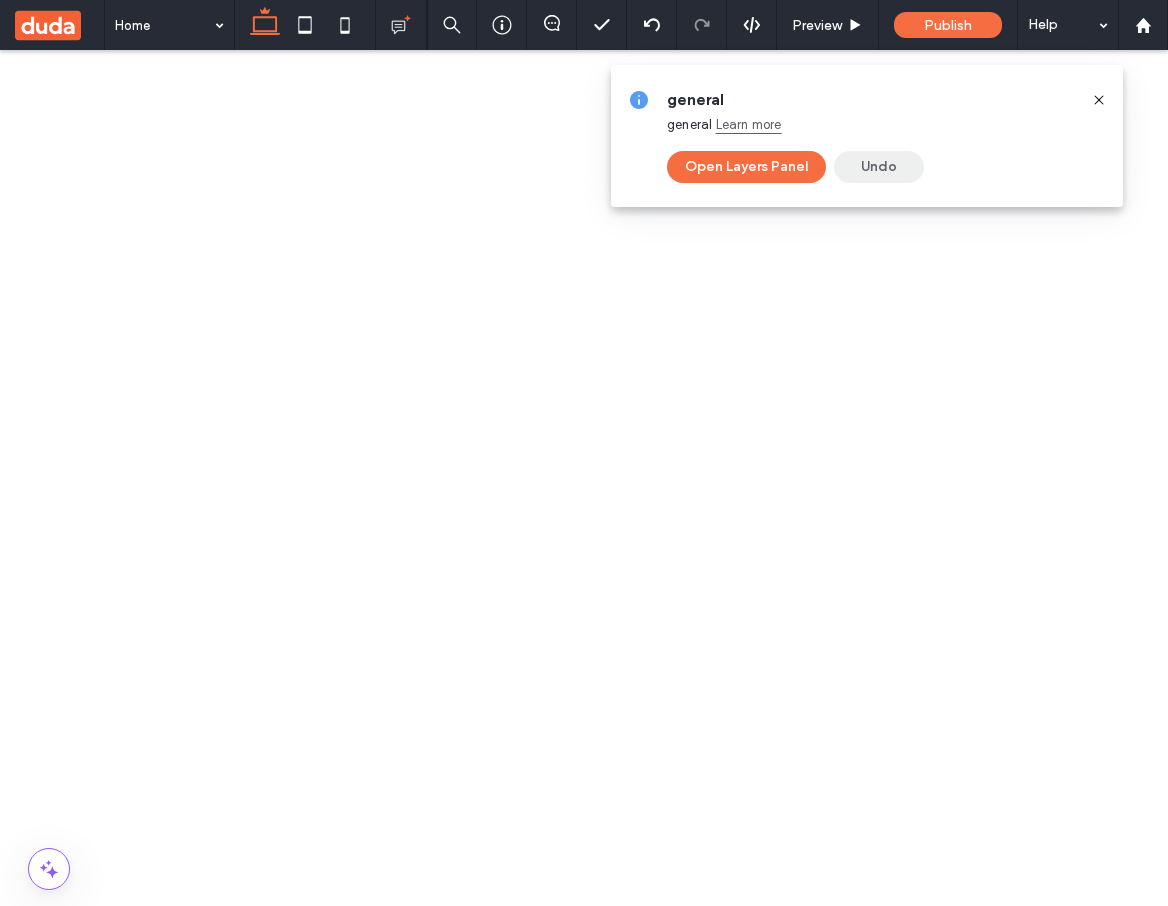 click on "Undo" at bounding box center [879, 167] 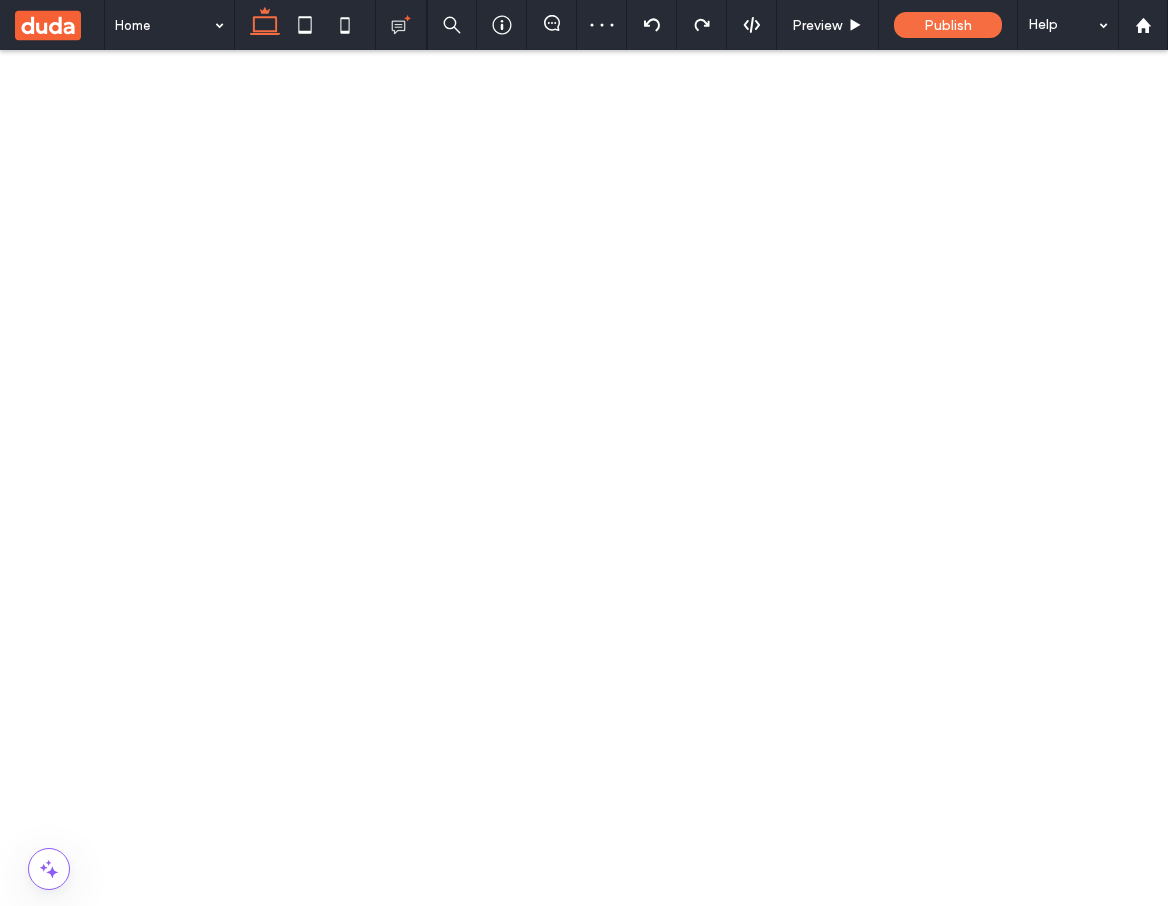click on "Layers" at bounding box center [49, 942] 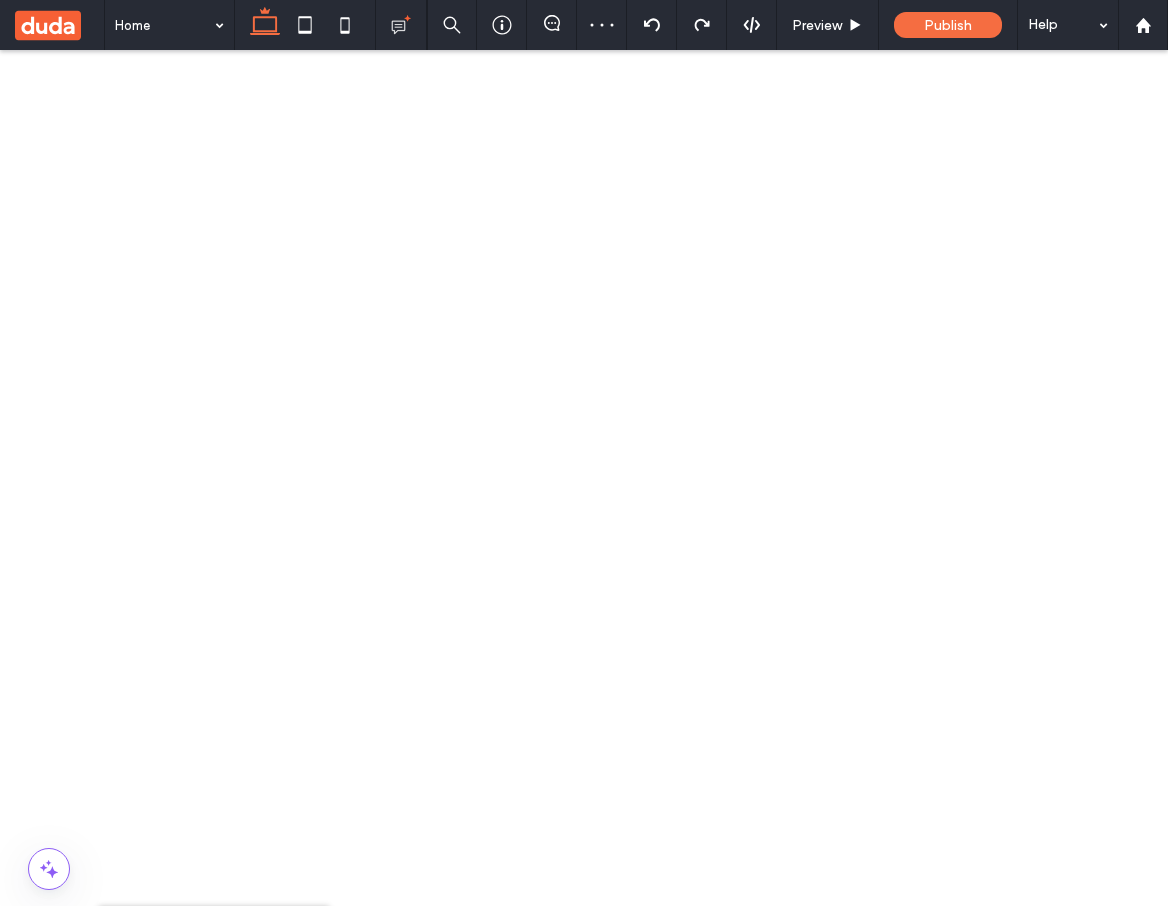 scroll, scrollTop: 0, scrollLeft: 0, axis: both 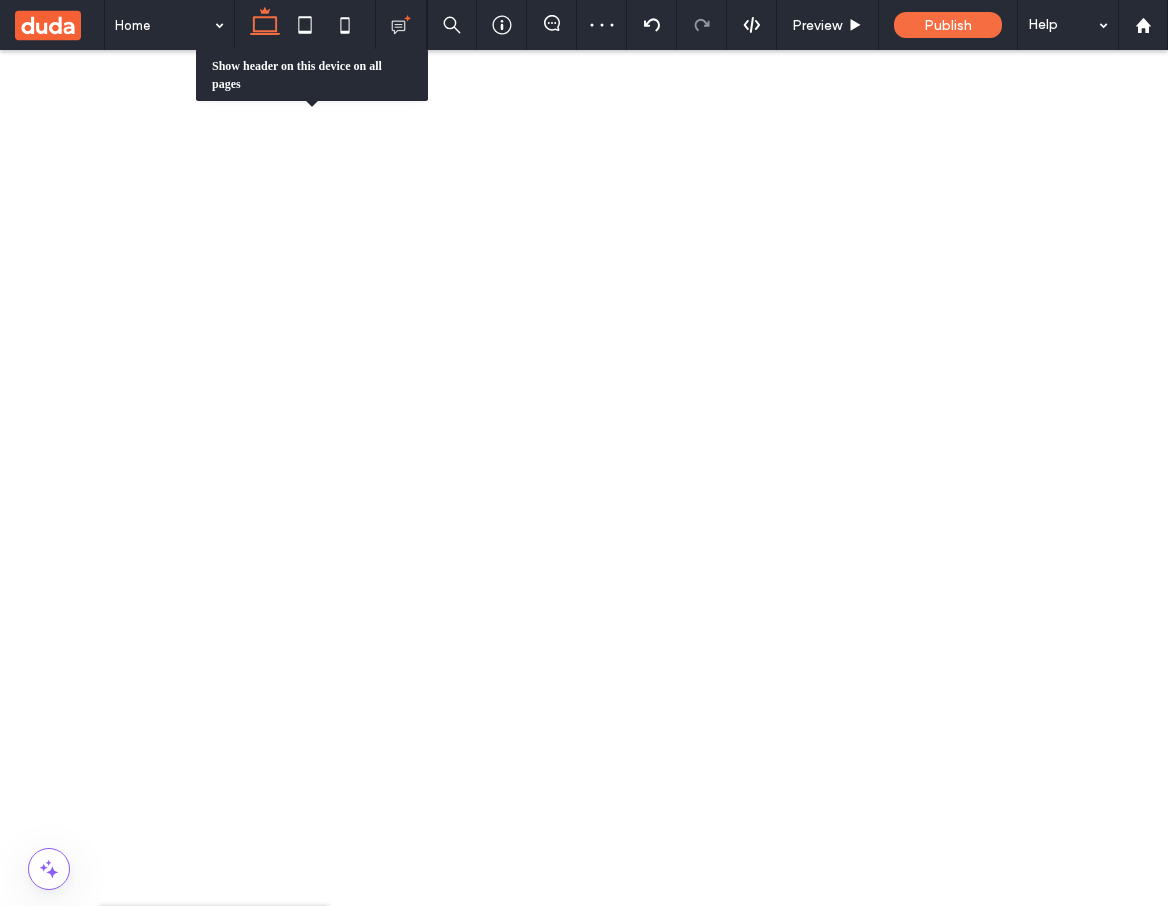 click 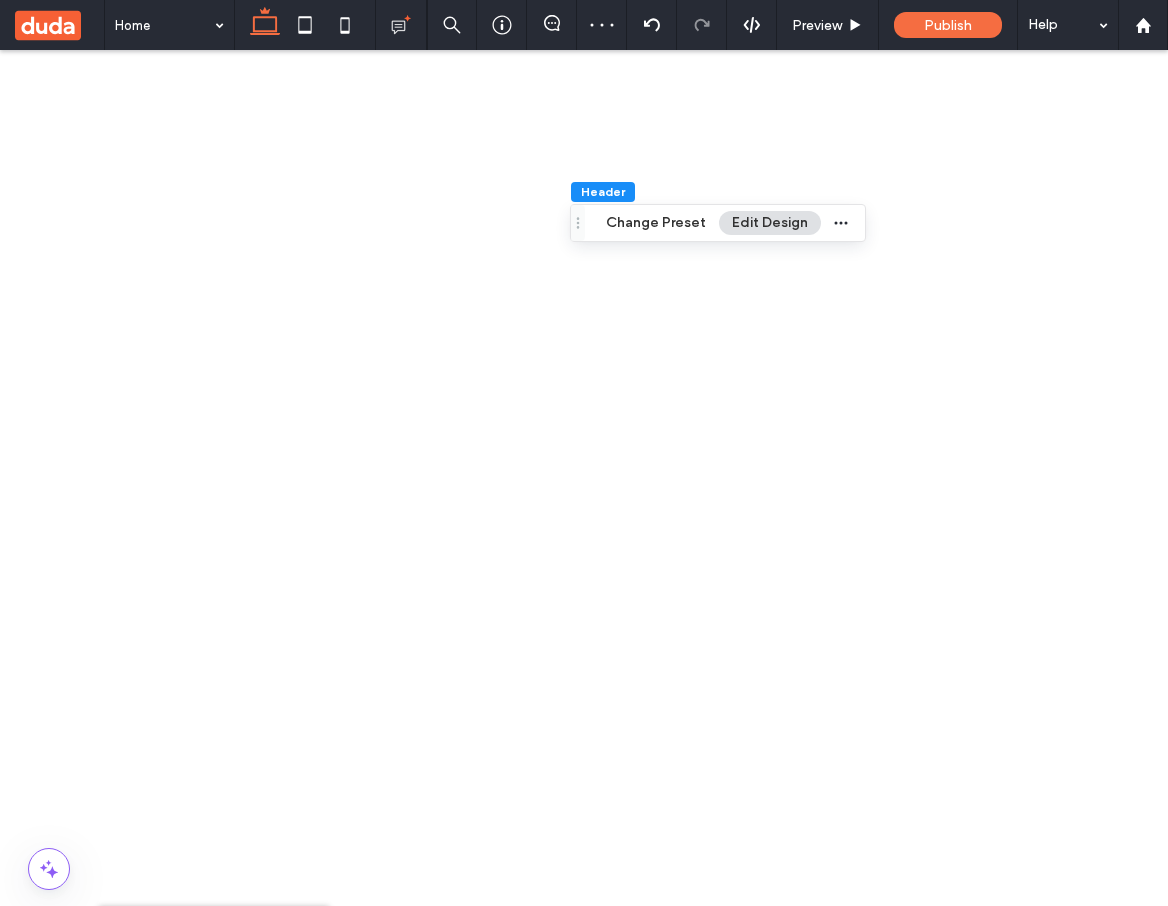 scroll, scrollTop: 159, scrollLeft: 0, axis: vertical 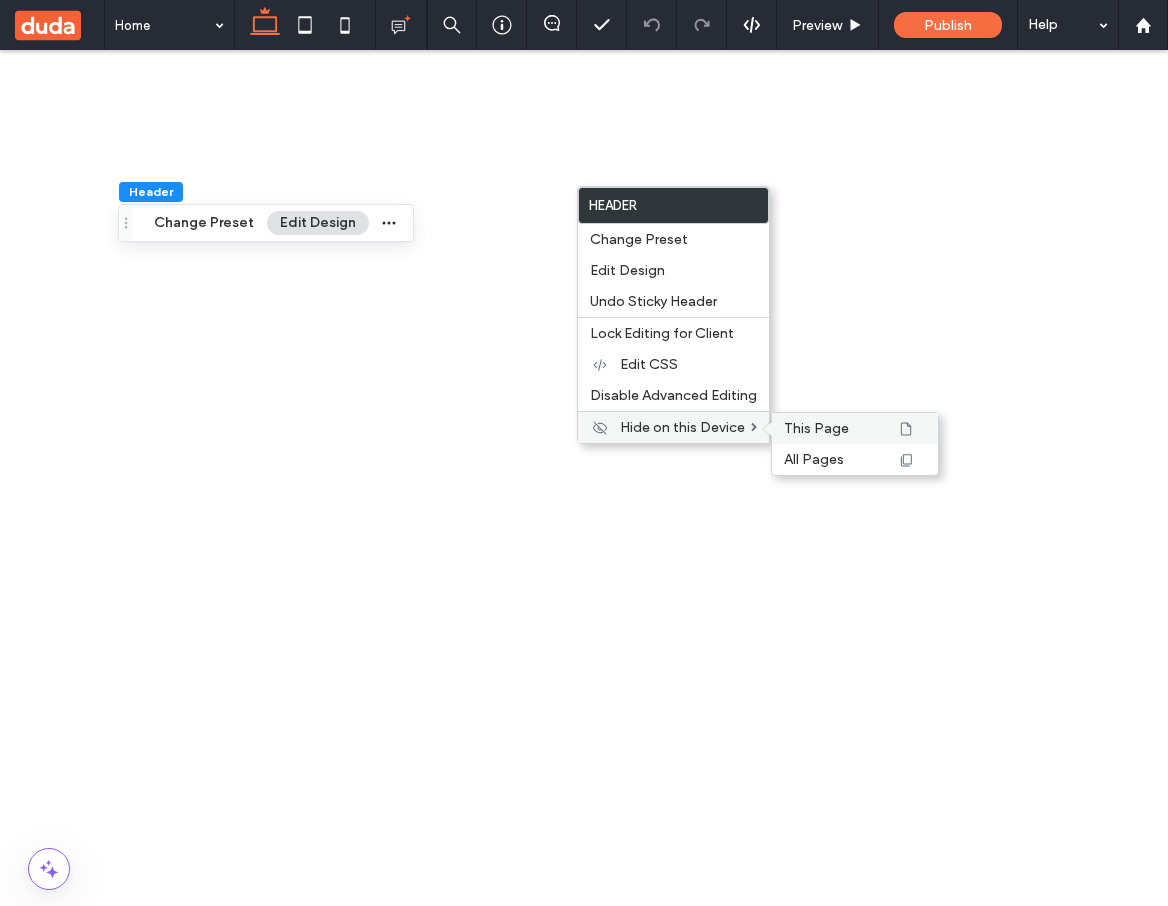click on "This Page" at bounding box center (855, 428) 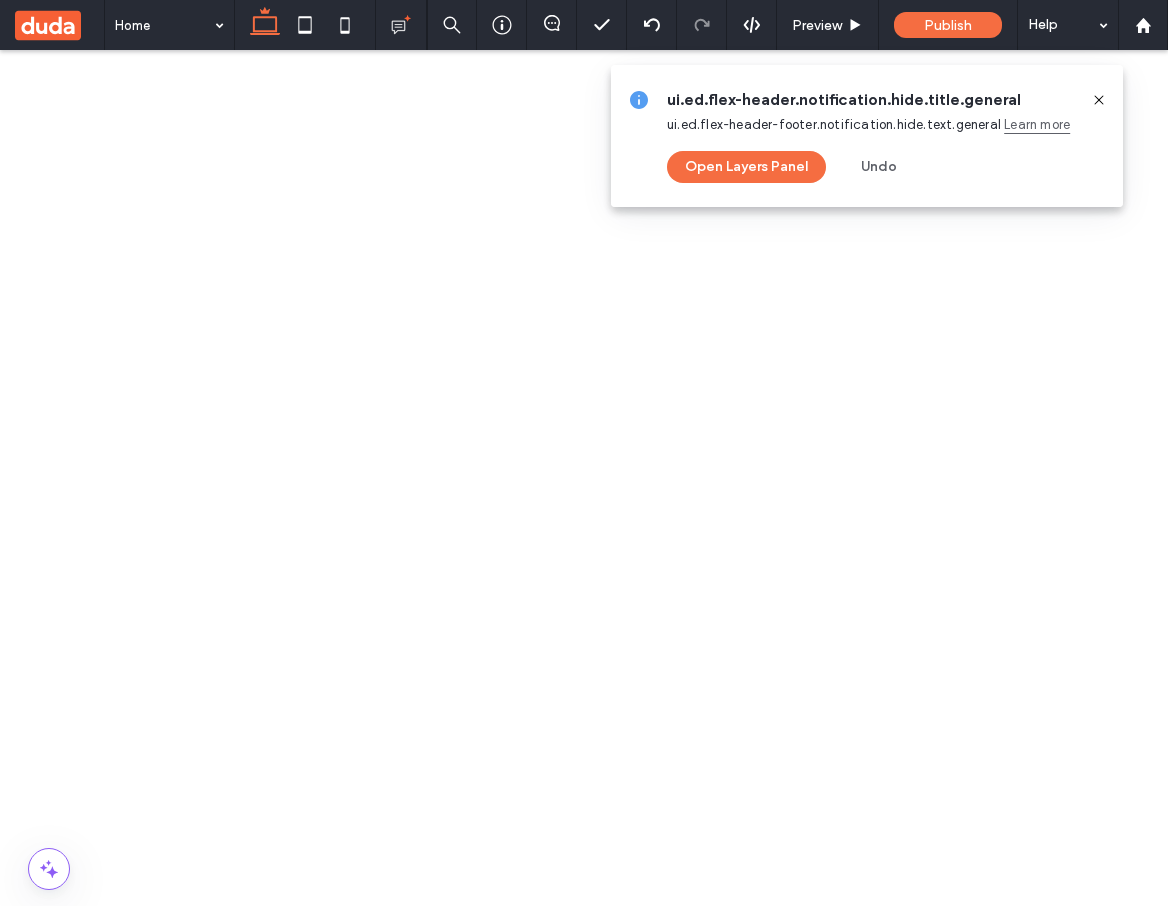 scroll, scrollTop: 64, scrollLeft: 0, axis: vertical 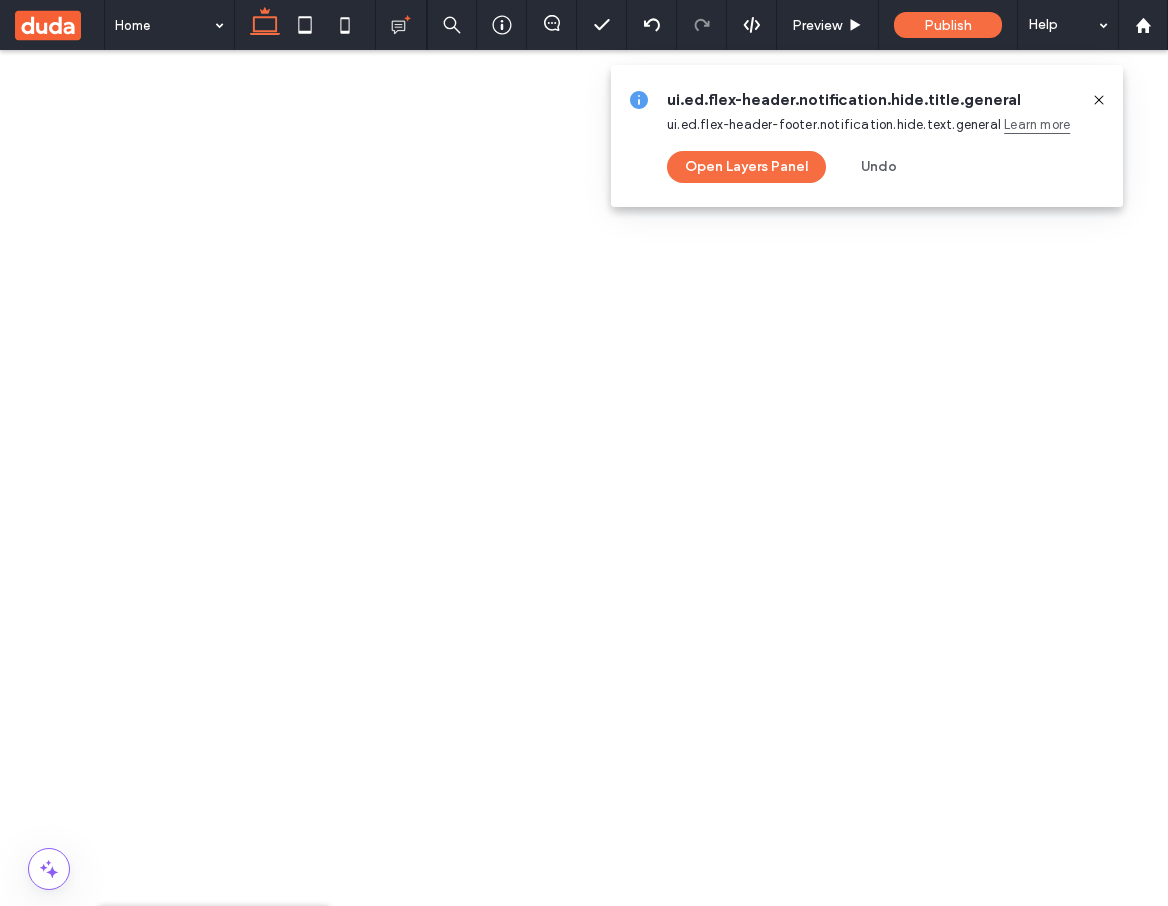 click 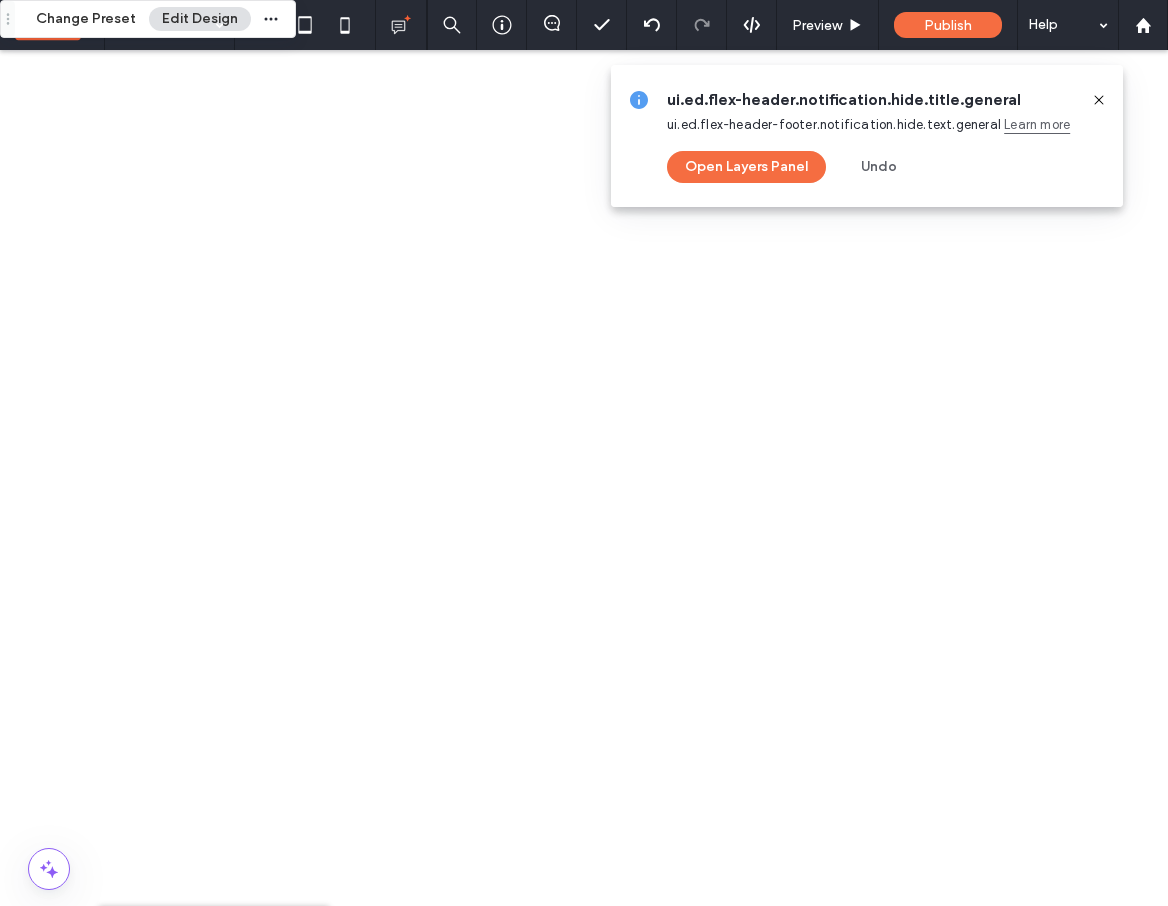 scroll, scrollTop: 168, scrollLeft: 0, axis: vertical 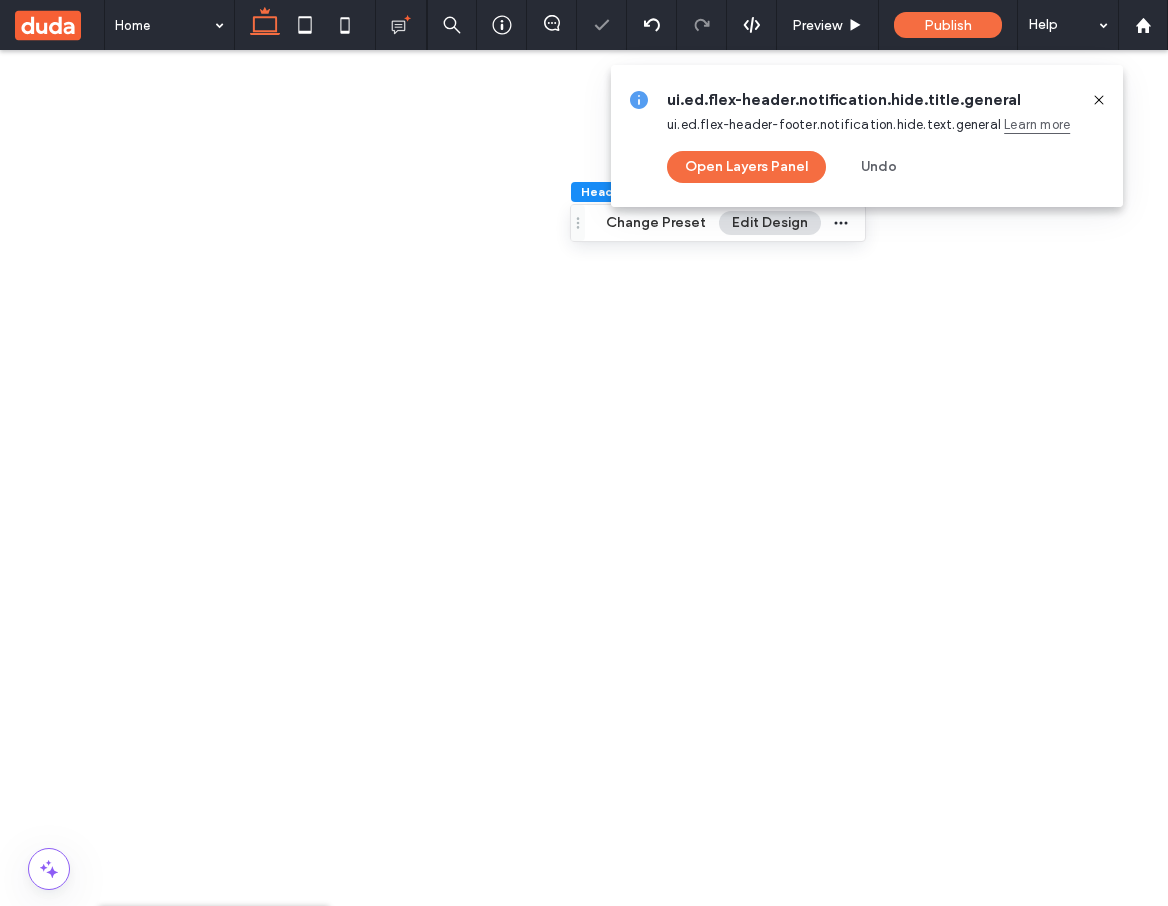 click 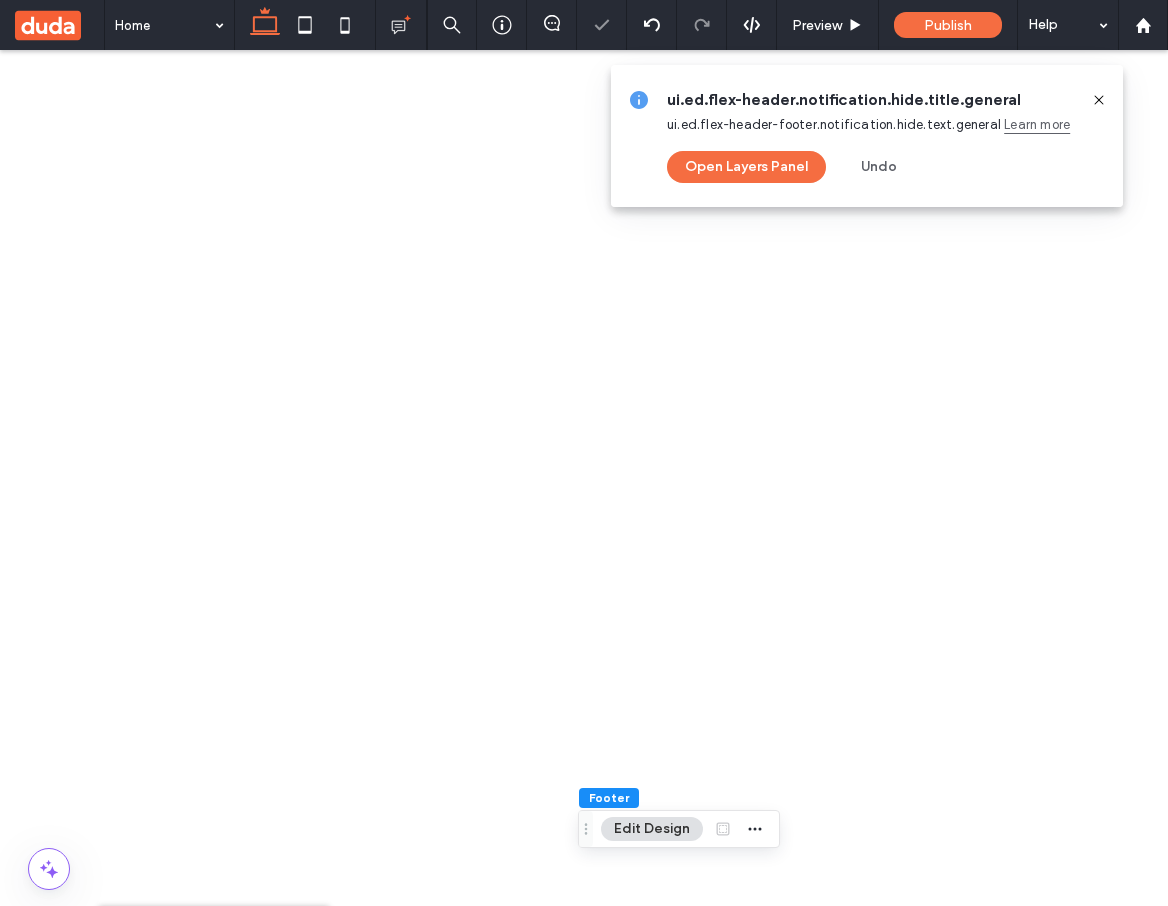 scroll, scrollTop: 1200, scrollLeft: 0, axis: vertical 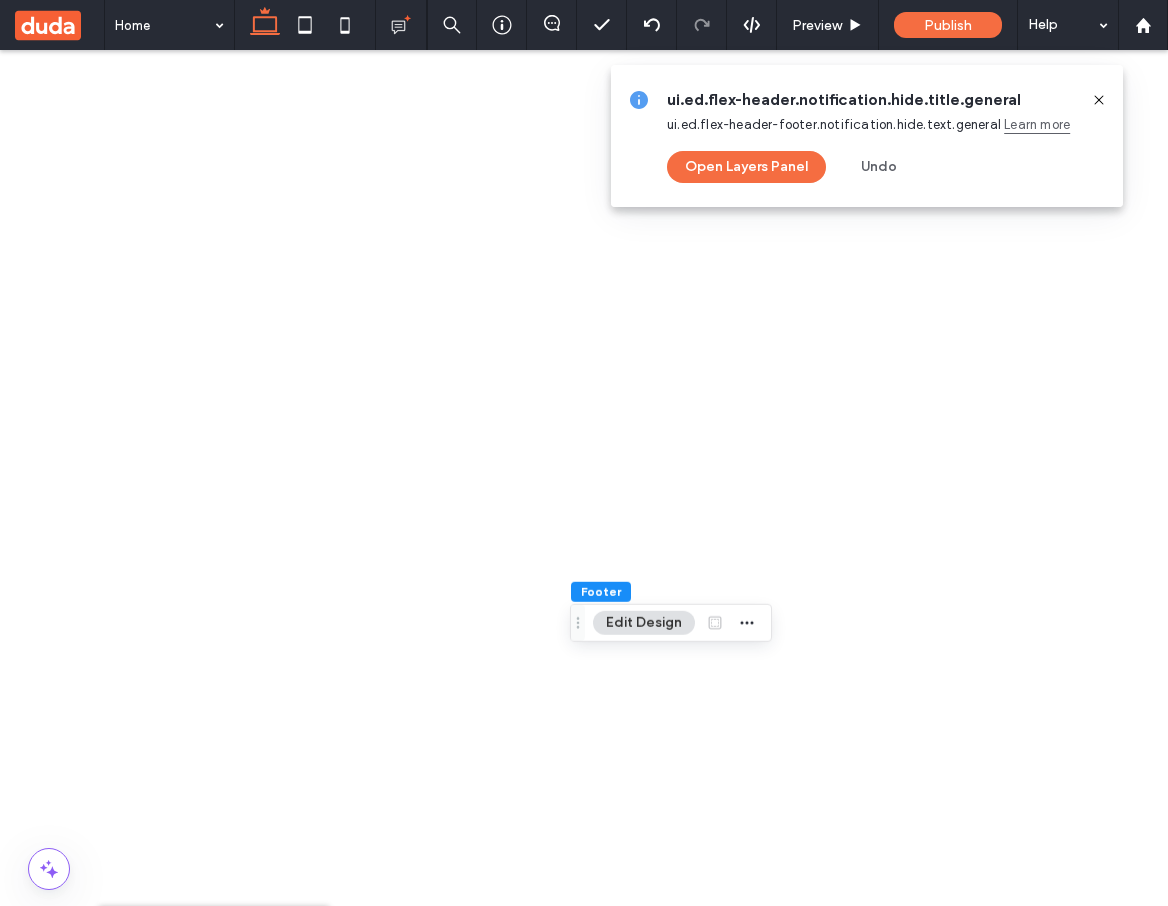 click on "Footer" at bounding box center [584, 1281] 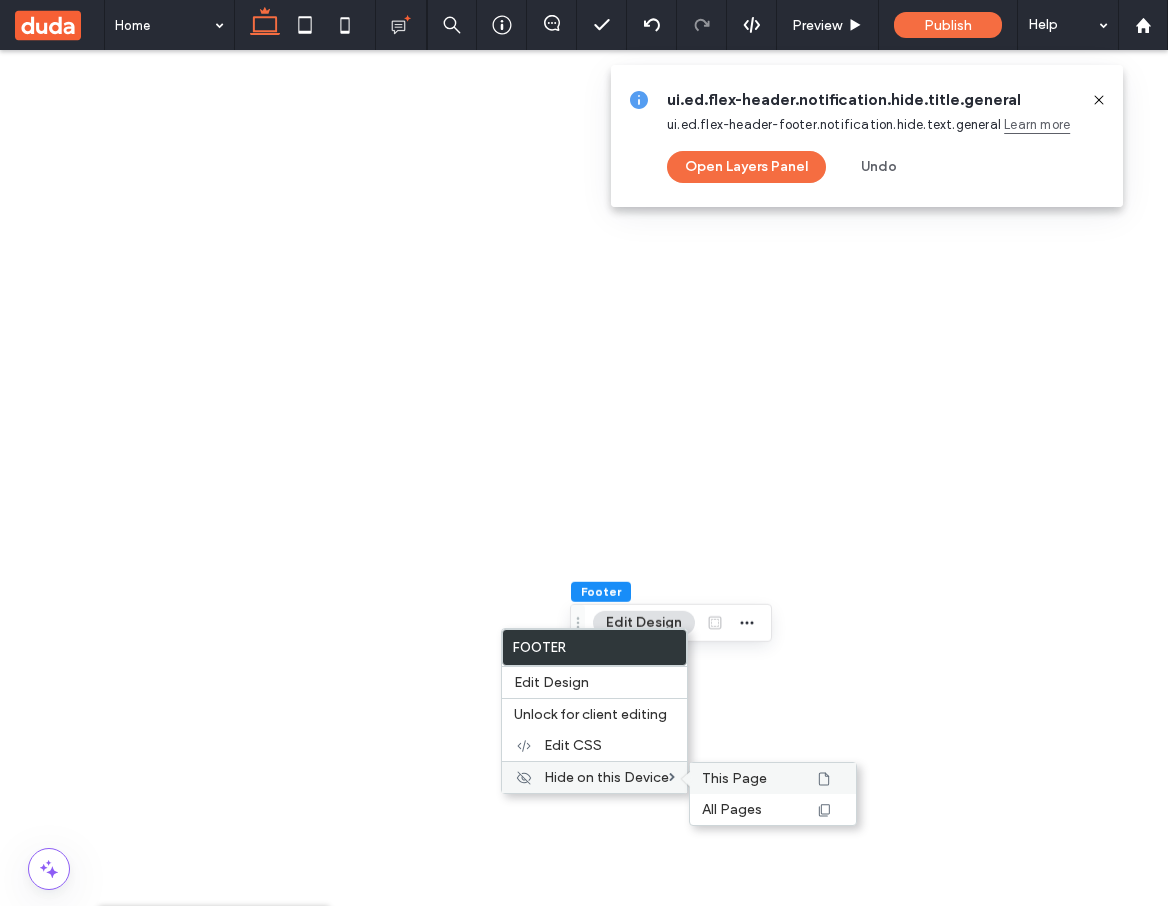click on "This Page" at bounding box center [773, 778] 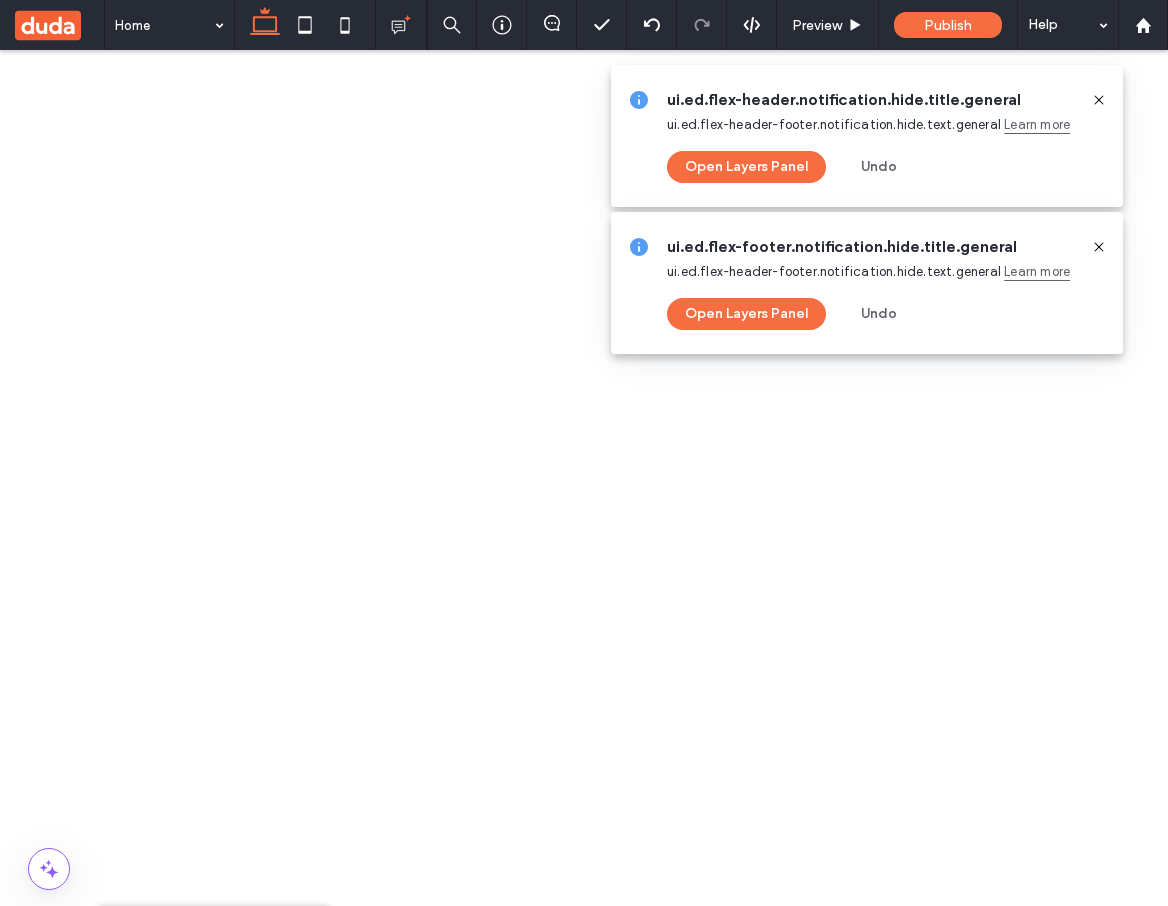 scroll, scrollTop: 168, scrollLeft: 0, axis: vertical 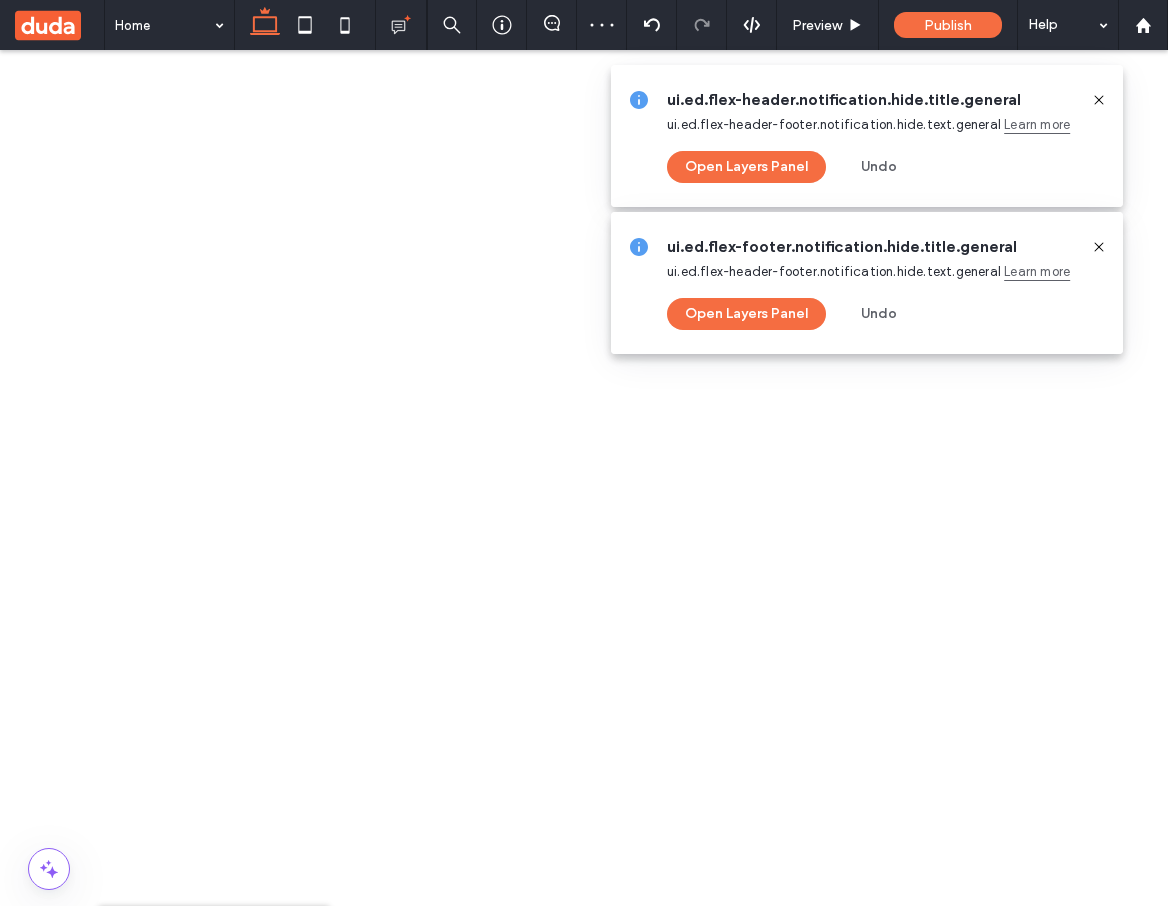 click 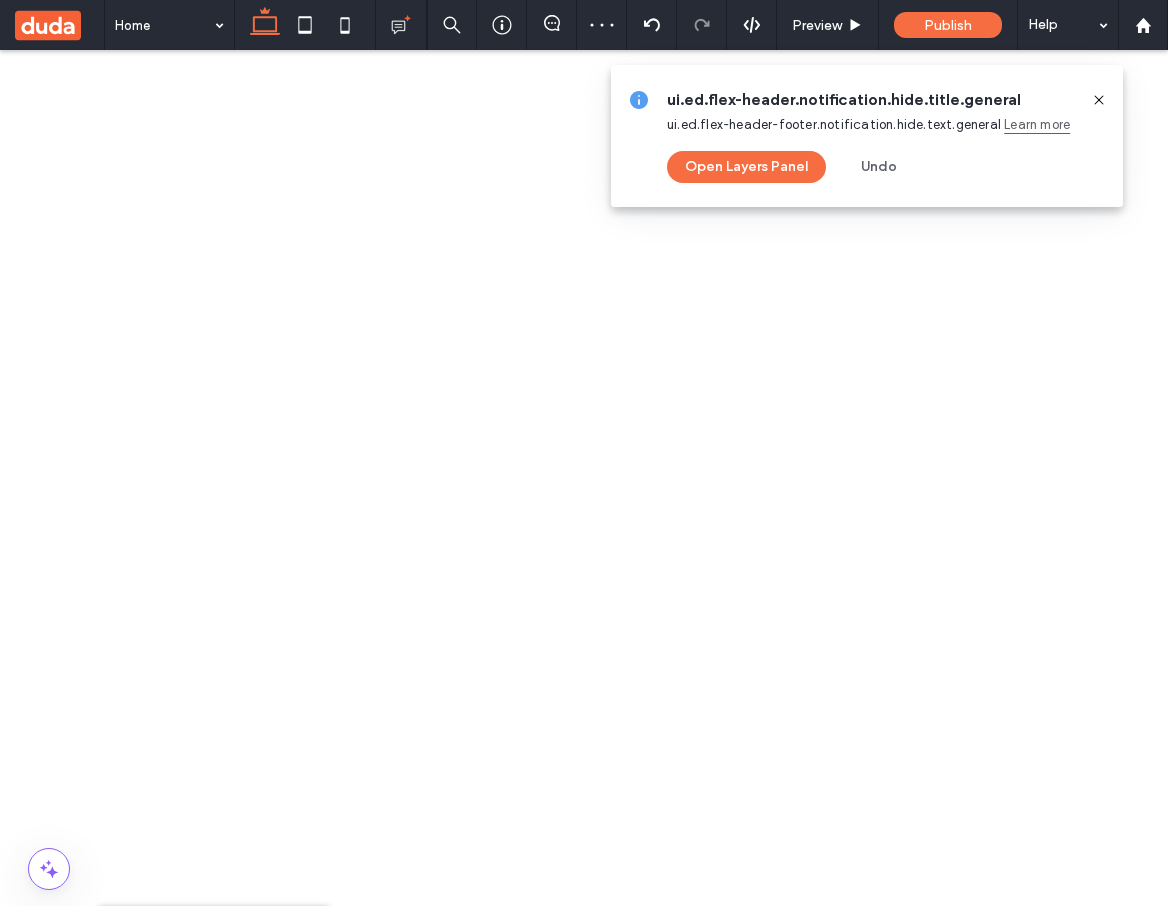 click 